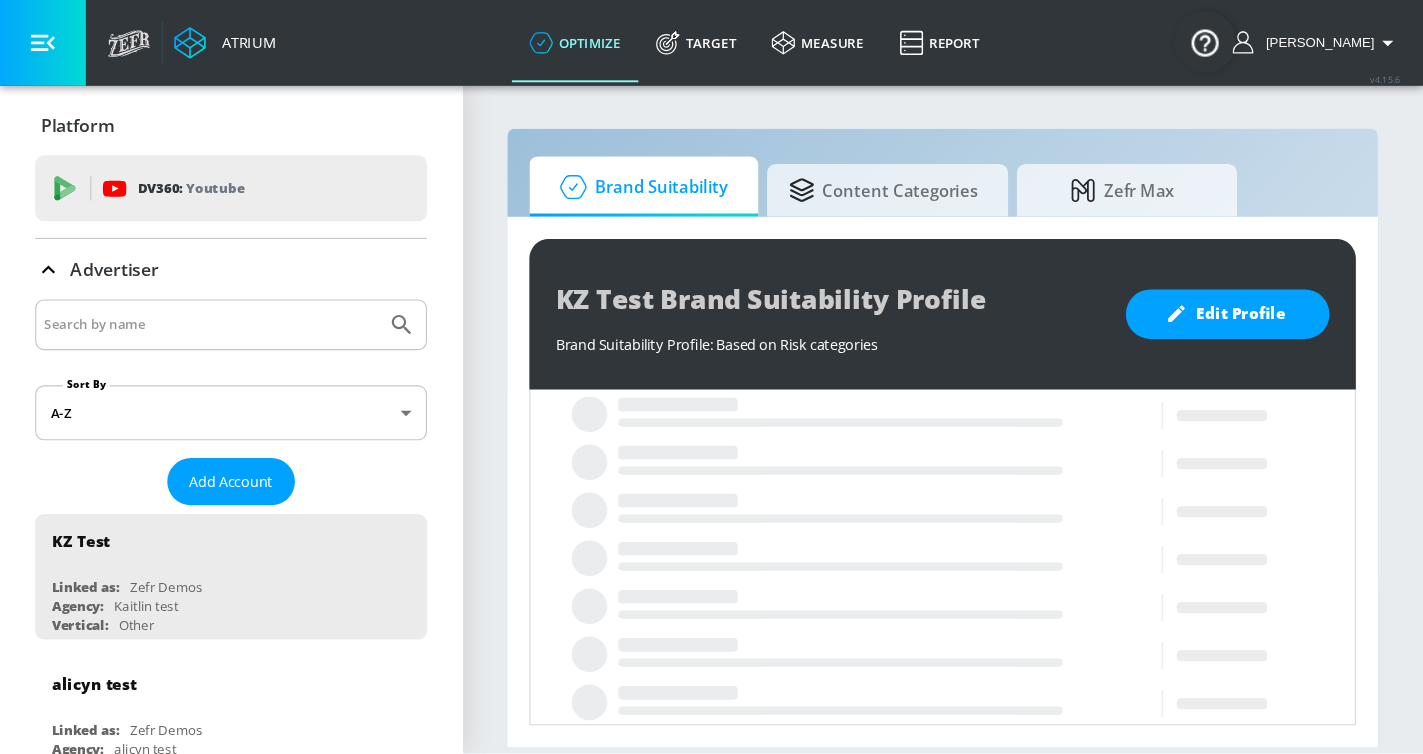 scroll, scrollTop: 0, scrollLeft: 0, axis: both 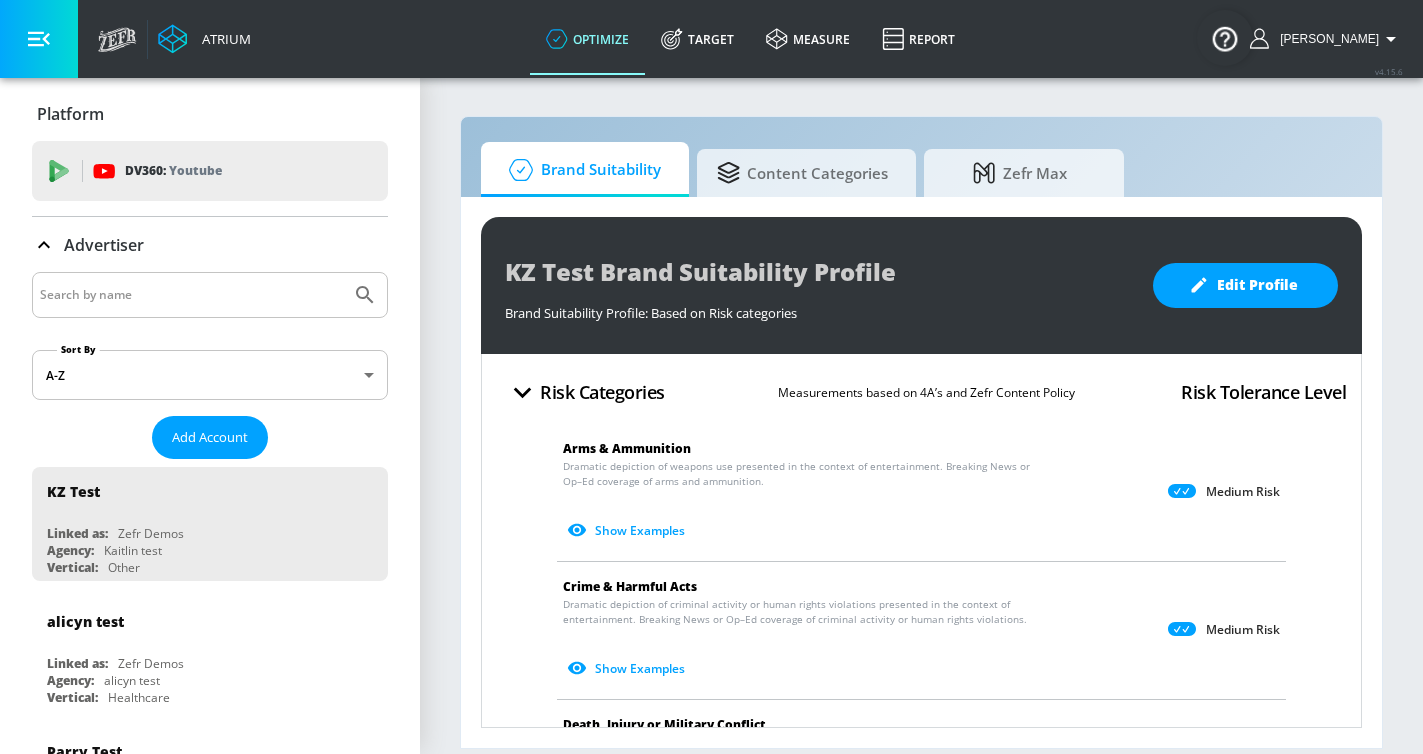 click at bounding box center (191, 295) 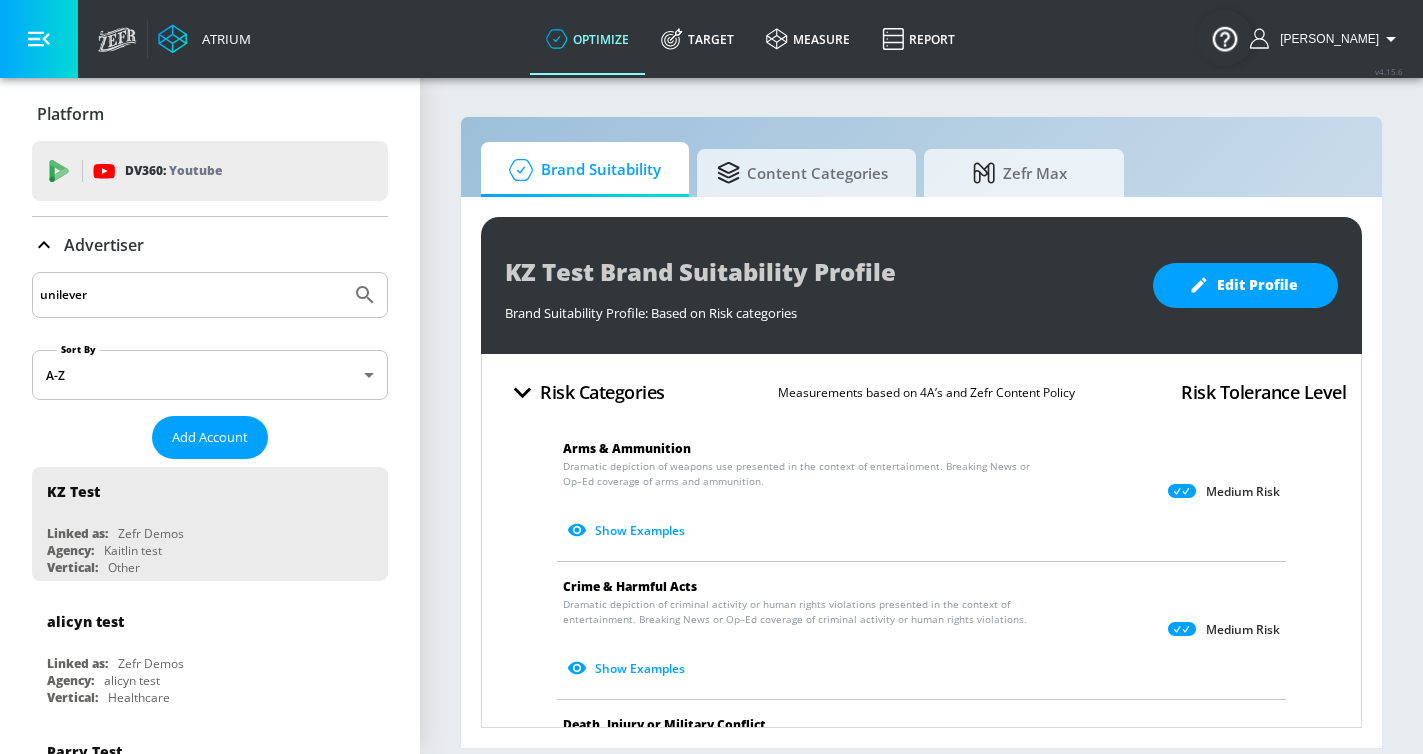 type on "unilever" 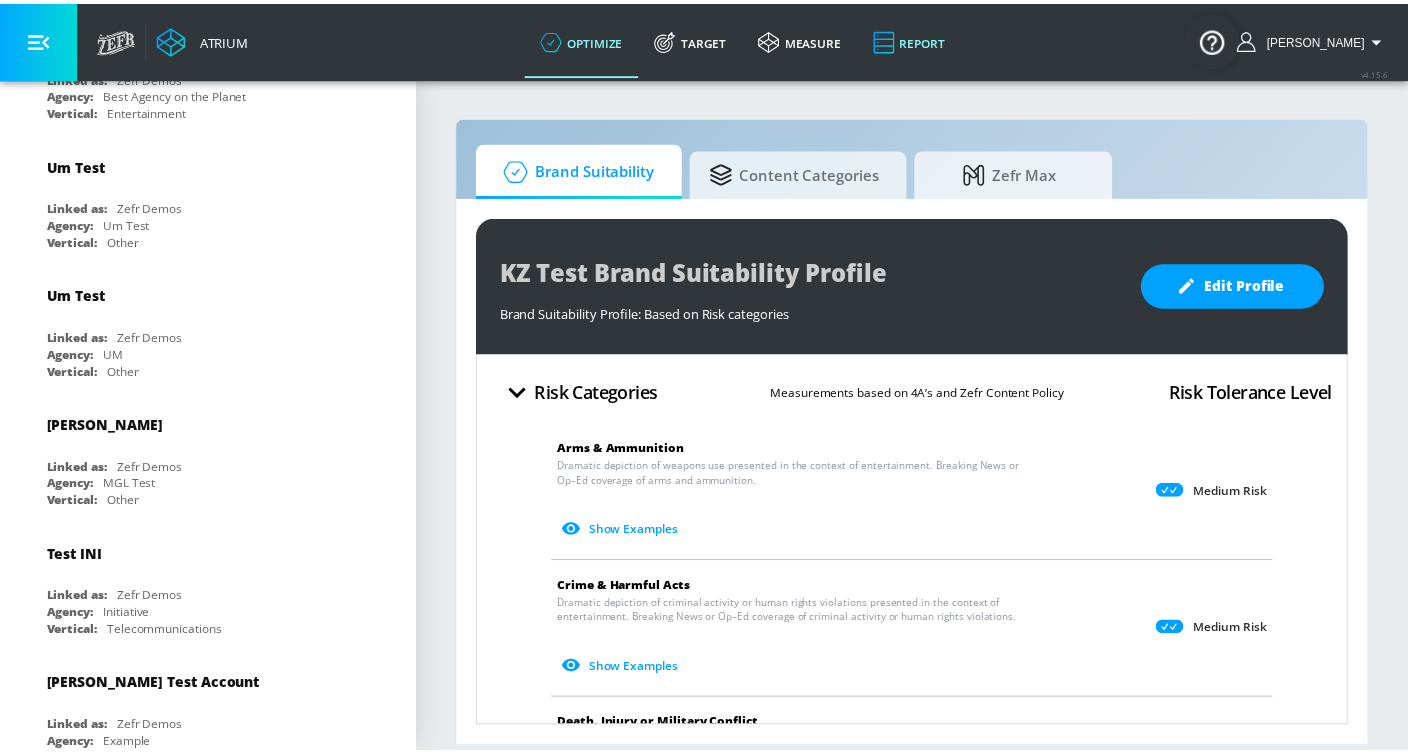 scroll, scrollTop: 262, scrollLeft: 0, axis: vertical 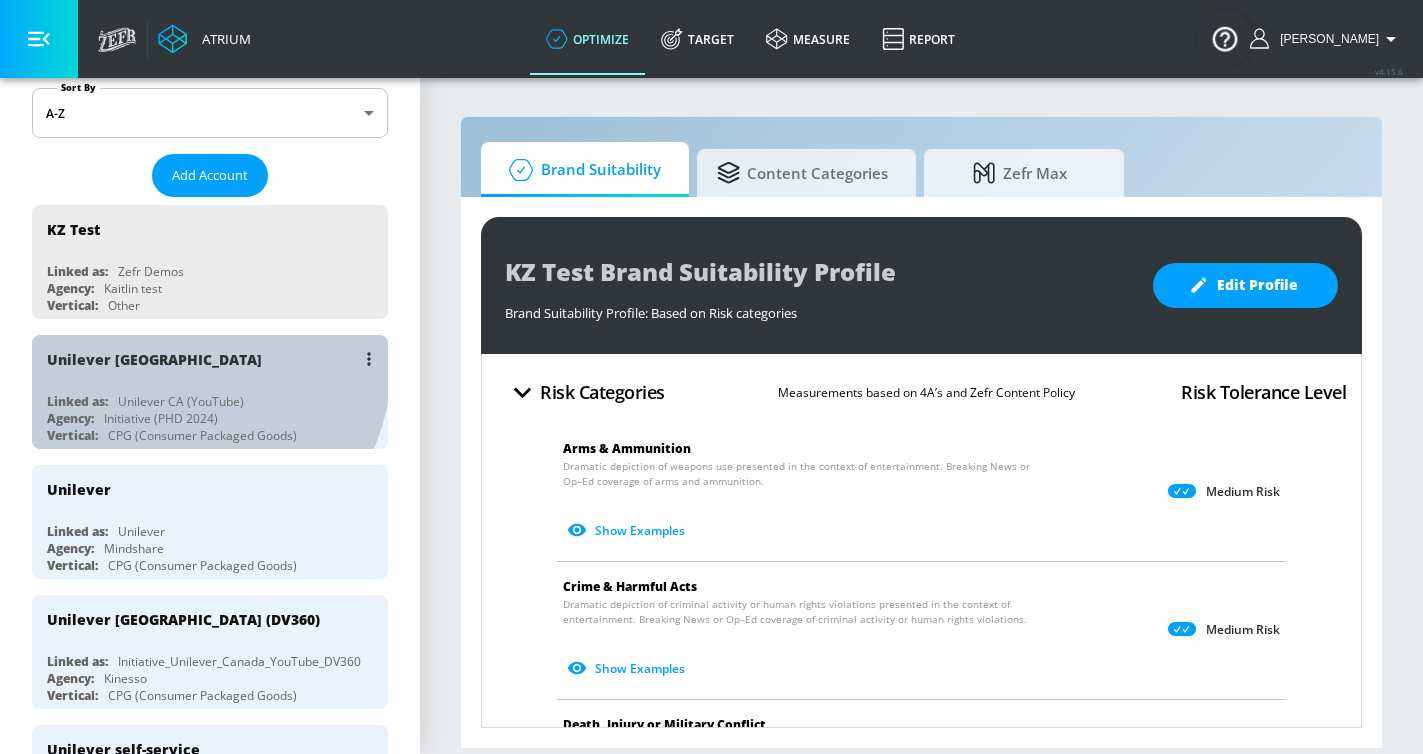 click on "Unilever [GEOGRAPHIC_DATA]" at bounding box center (154, 359) 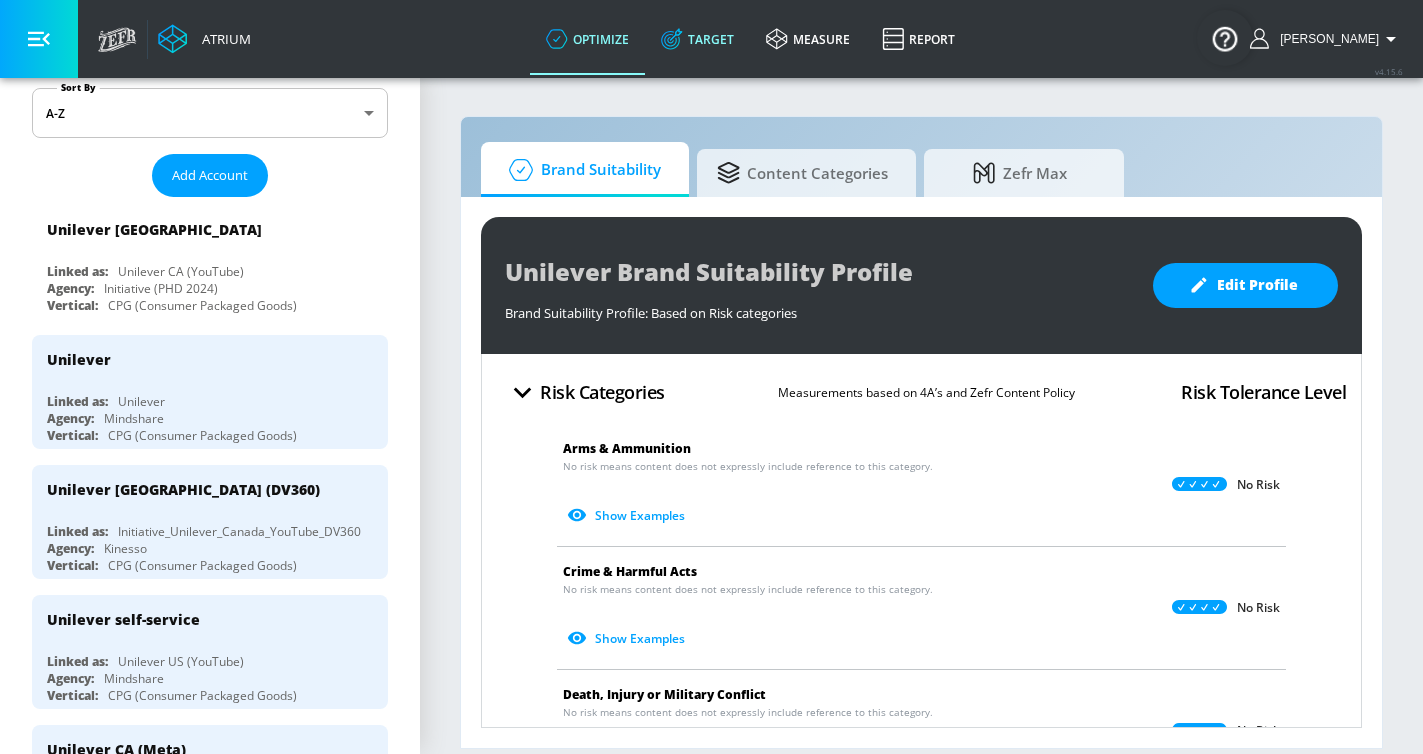 click on "Target" at bounding box center (697, 39) 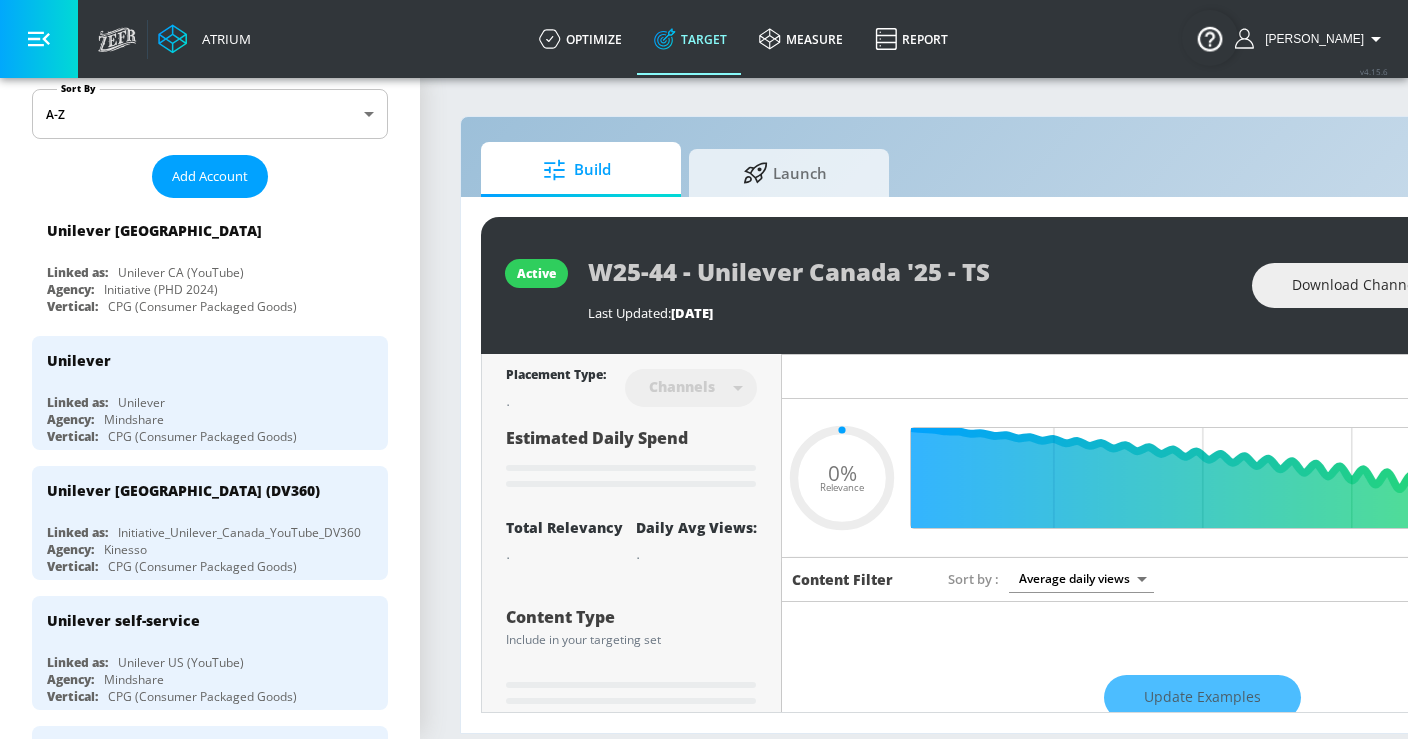 type on "0.05" 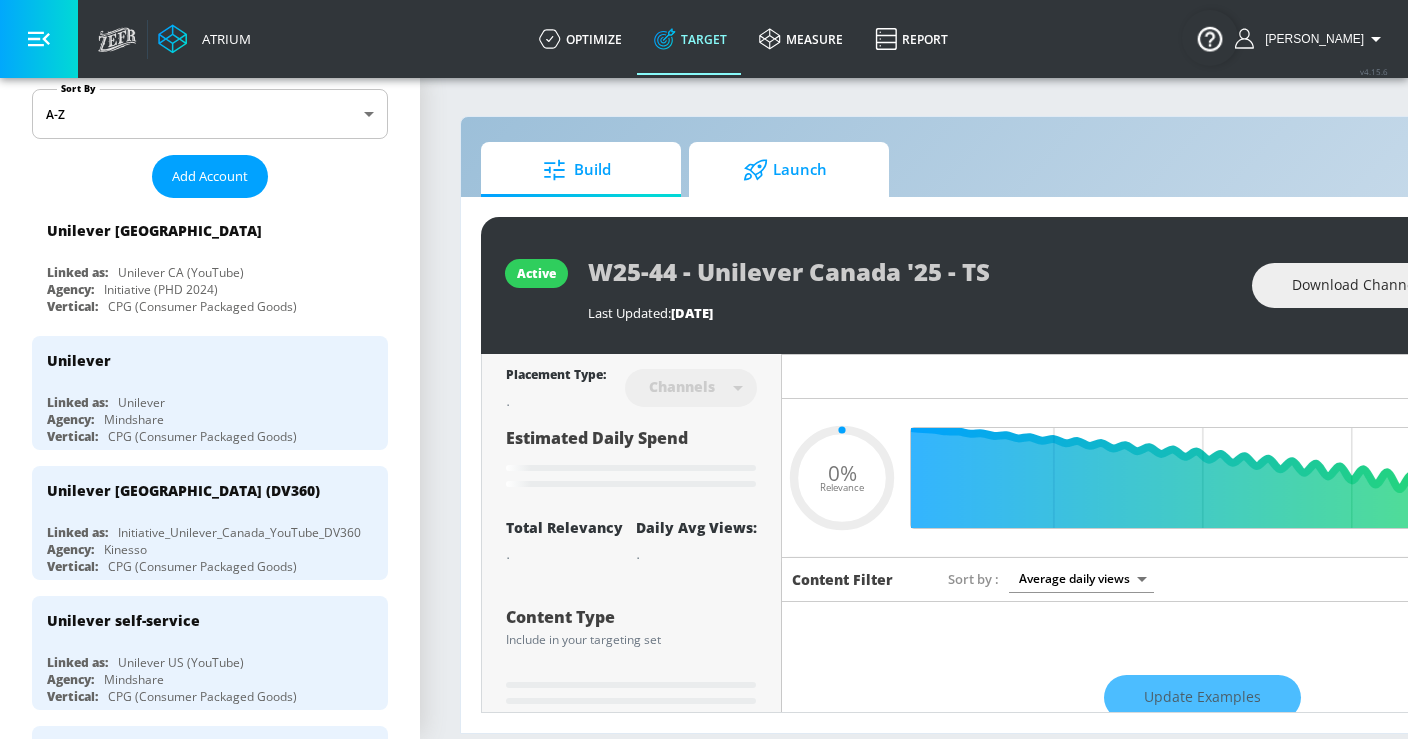 click on "Launch" at bounding box center [785, 170] 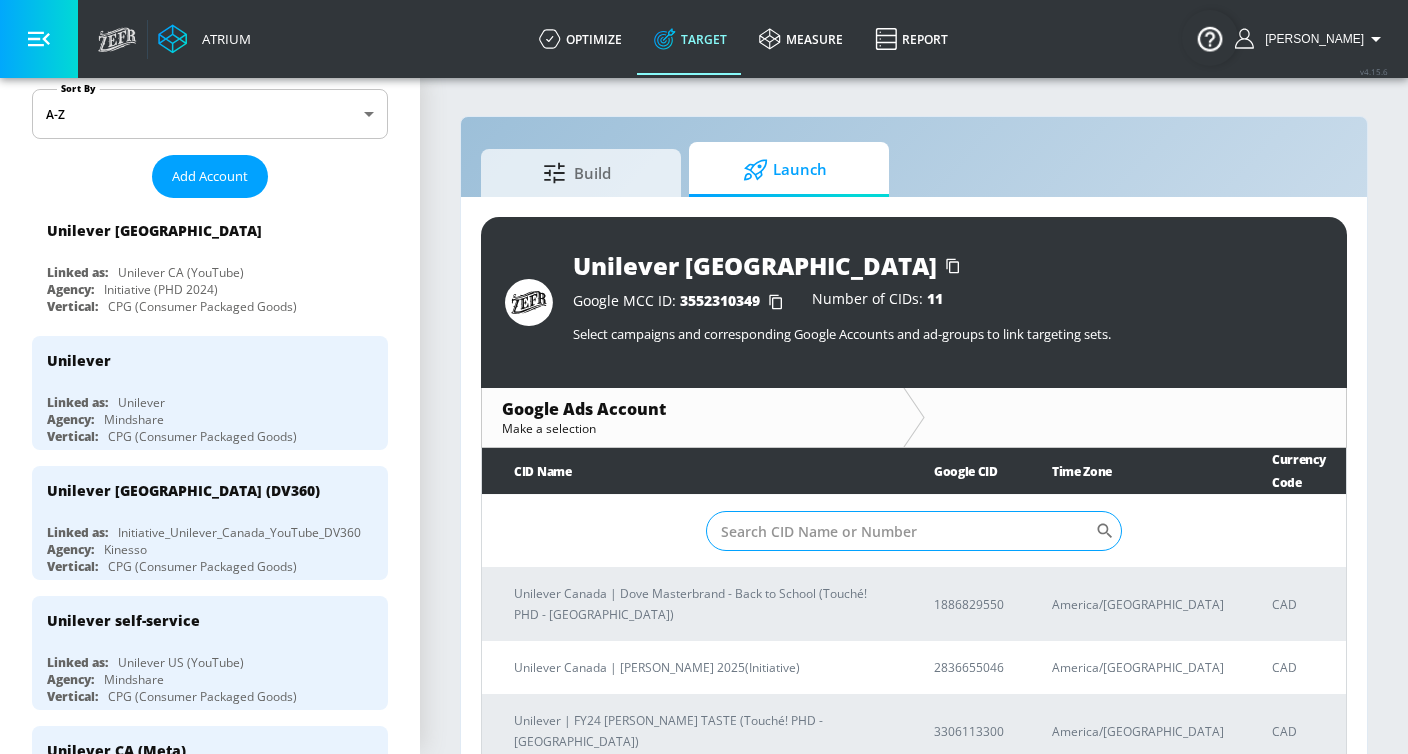 click on "Sort By" at bounding box center (900, 531) 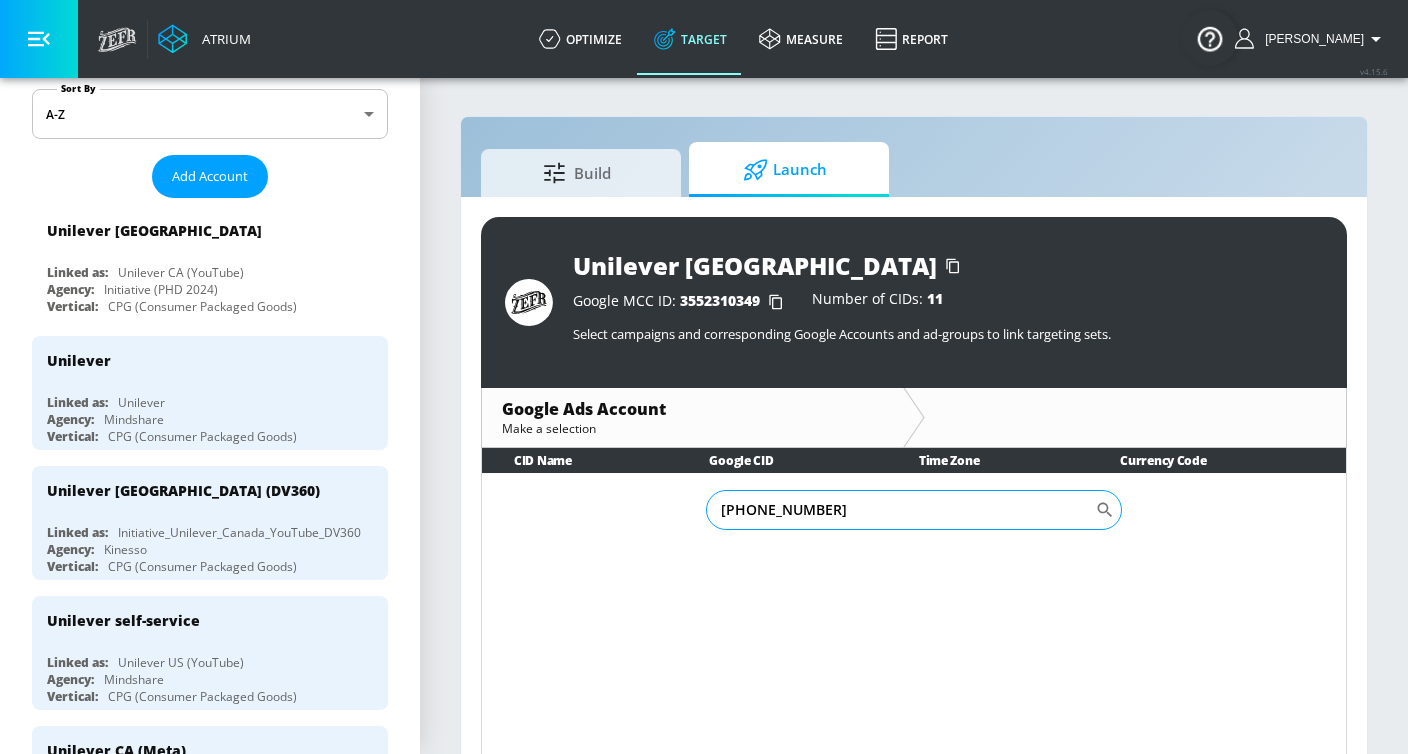 click on "[PHONE_NUMBER]" at bounding box center (900, 510) 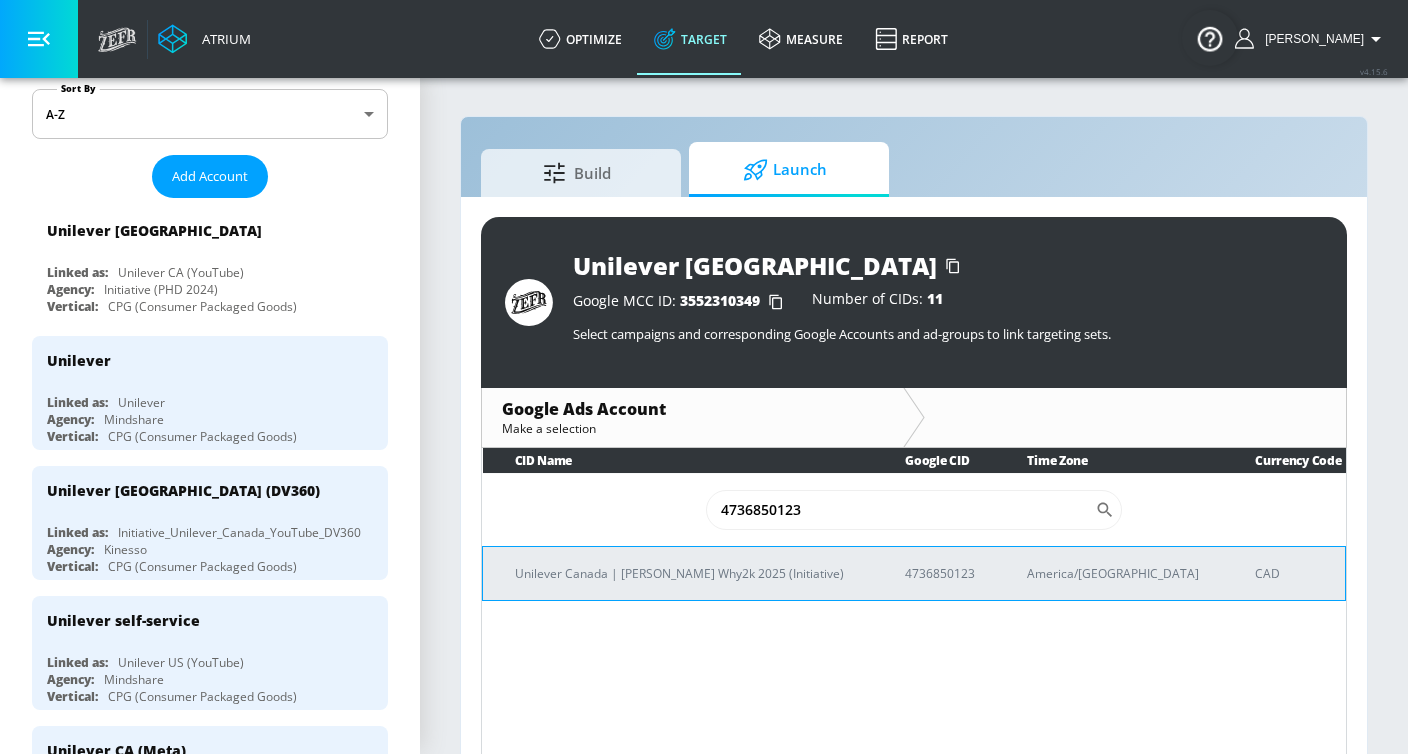 type on "4736850123" 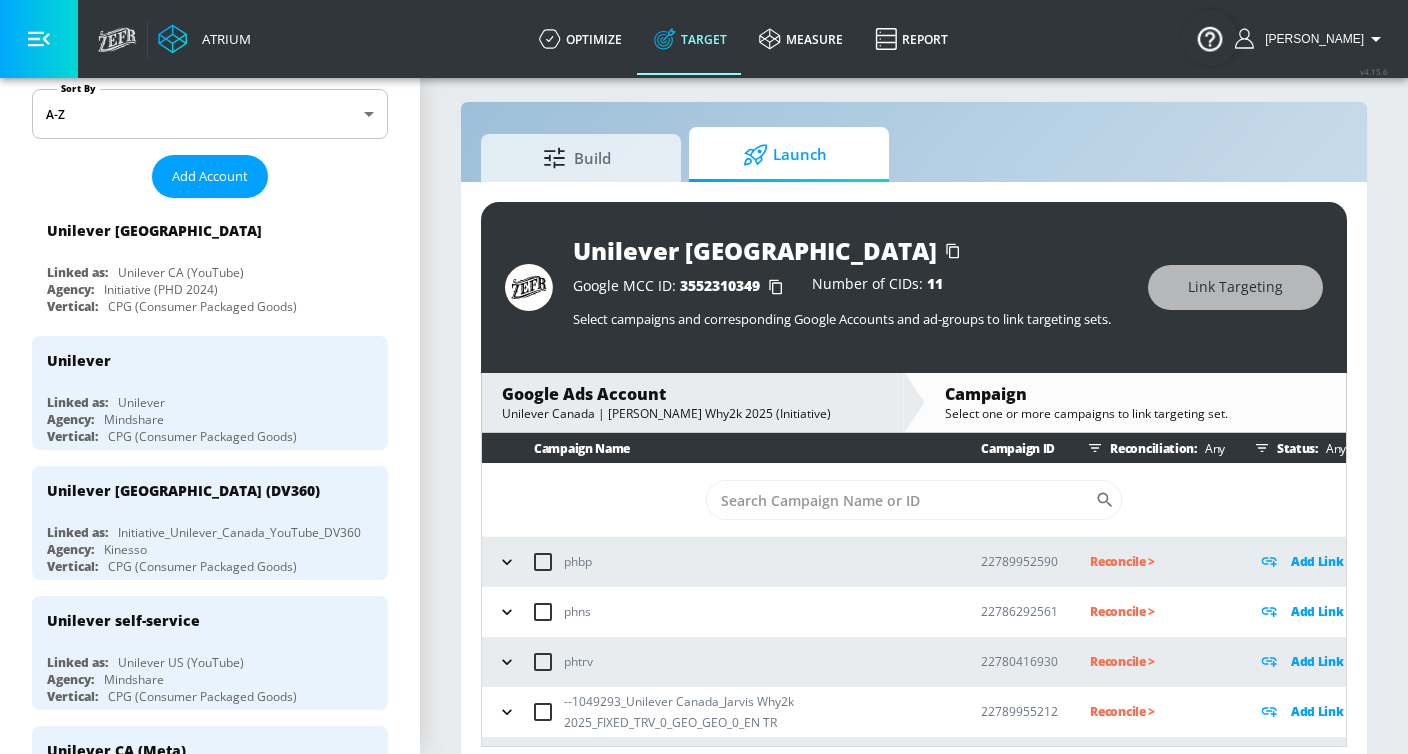 scroll, scrollTop: 29, scrollLeft: 0, axis: vertical 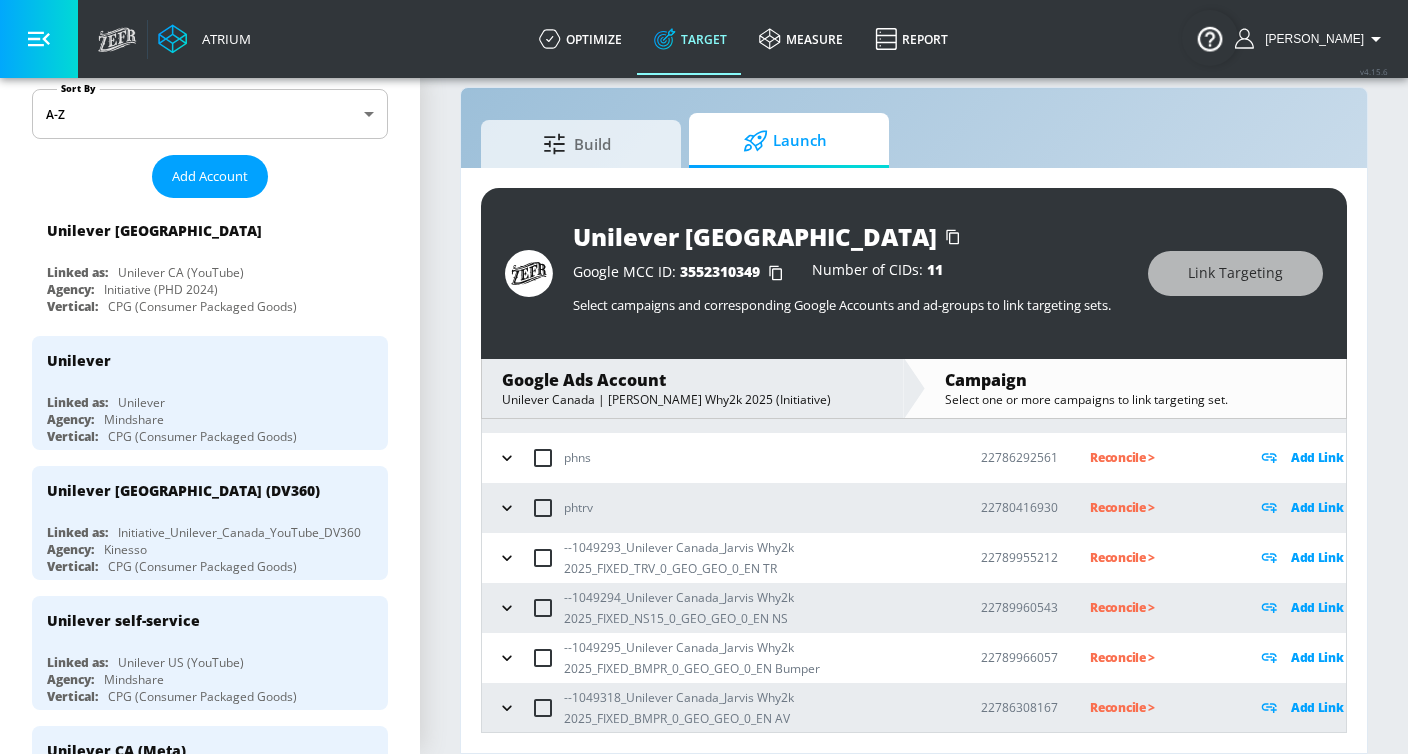 click on "Add Link" at bounding box center (1317, 557) 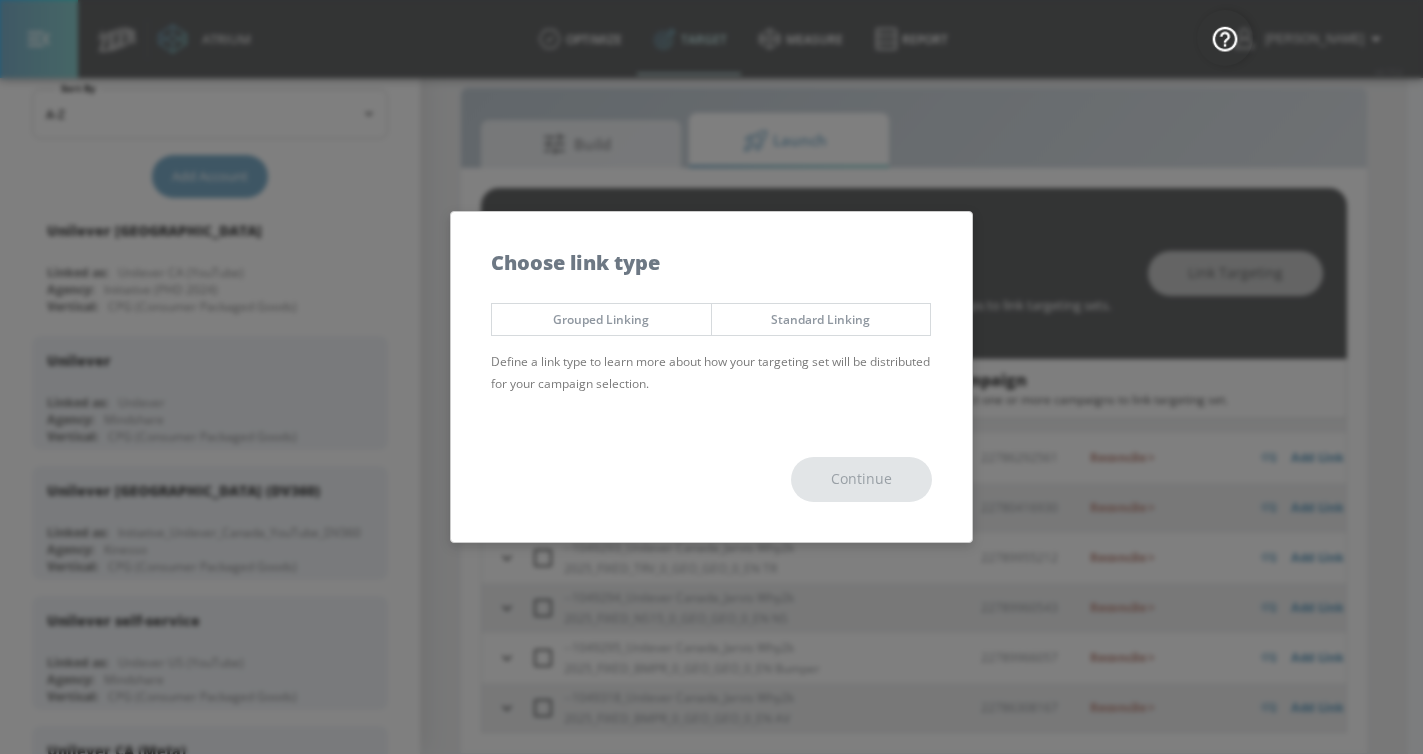 click on "Grouped Linking" at bounding box center (601, 319) 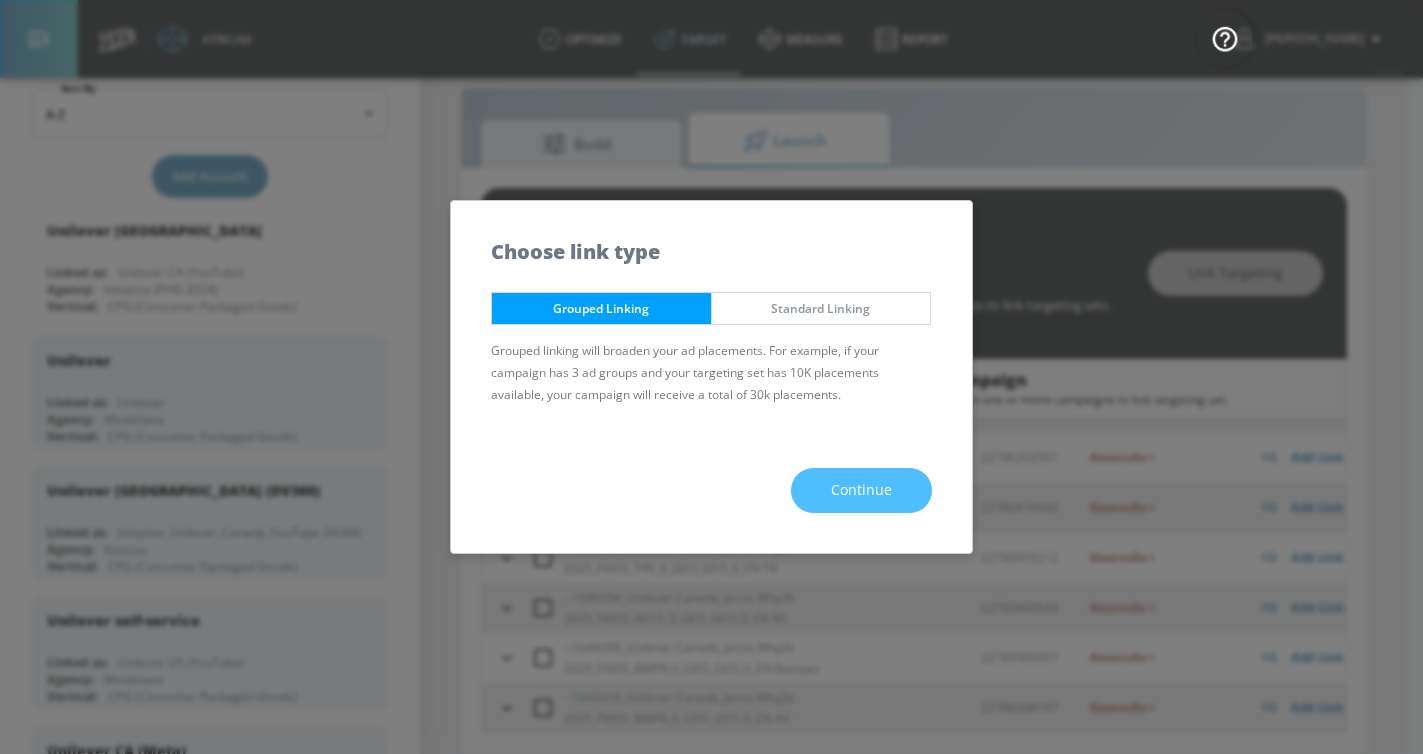 click on "Continue" at bounding box center (861, 490) 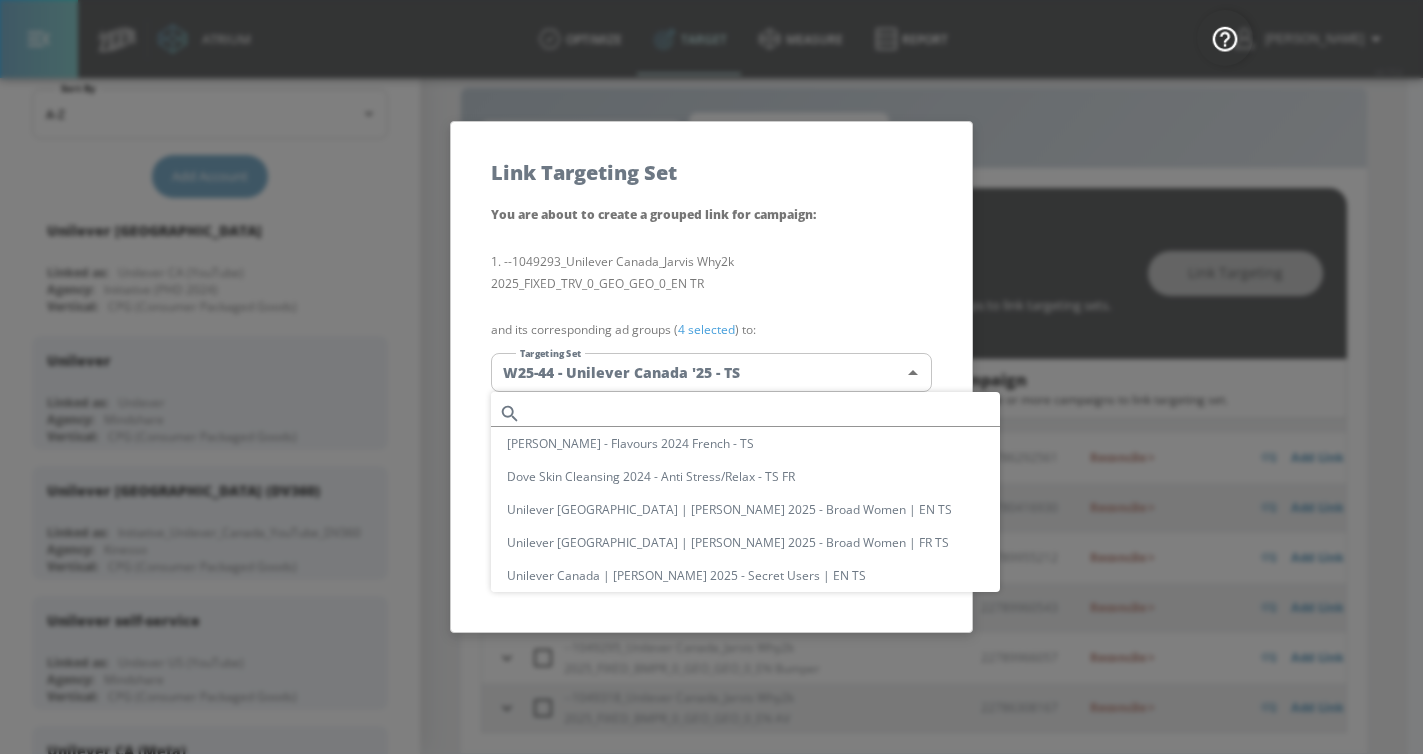 click on "Atrium optimize Target measure Report optimize Target measure Report v 4.15.6 [PERSON_NAME] Platform DV360:   Youtube DV360:   Youtube Advertiser unilever Sort By A-Z asc ​ Add Account Unilever Canada Linked as: Unilever CA (YouTube) Agency: Initiative (PHD 2024) Vertical: CPG (Consumer Packaged Goods) Unilever Linked as: Unilever Agency: Mindshare Vertical: CPG (Consumer Packaged Goods) Unilever [GEOGRAPHIC_DATA] (DV360) Linked as: Initiative_Unilever_Canada_YouTube_DV360 Agency: Kinesso Vertical: CPG (Consumer Packaged Goods) Unilever self-service Linked as: Unilever US (YouTube) Agency: Mindshare Vertical: CPG (Consumer Packaged Goods) Unilever CA (Meta) Linked as: Unilever_Canada_Meta Agency: PHD Canada Vertical: CPG (Consumer Packaged Goods) Unilever NL Linked as: Unilever NL (YouTube) Agency: GroupM Vertical: Healthcare Unilever Tunisia Measurement Linked as: Unilever Tunisia Measurement Agency: PHD Media Vertical: CPG (Consumer Packaged Goods) Unilever Lebanon Measurement Linked as: Unilever Lebanon Measurement Music" at bounding box center (711, 362) 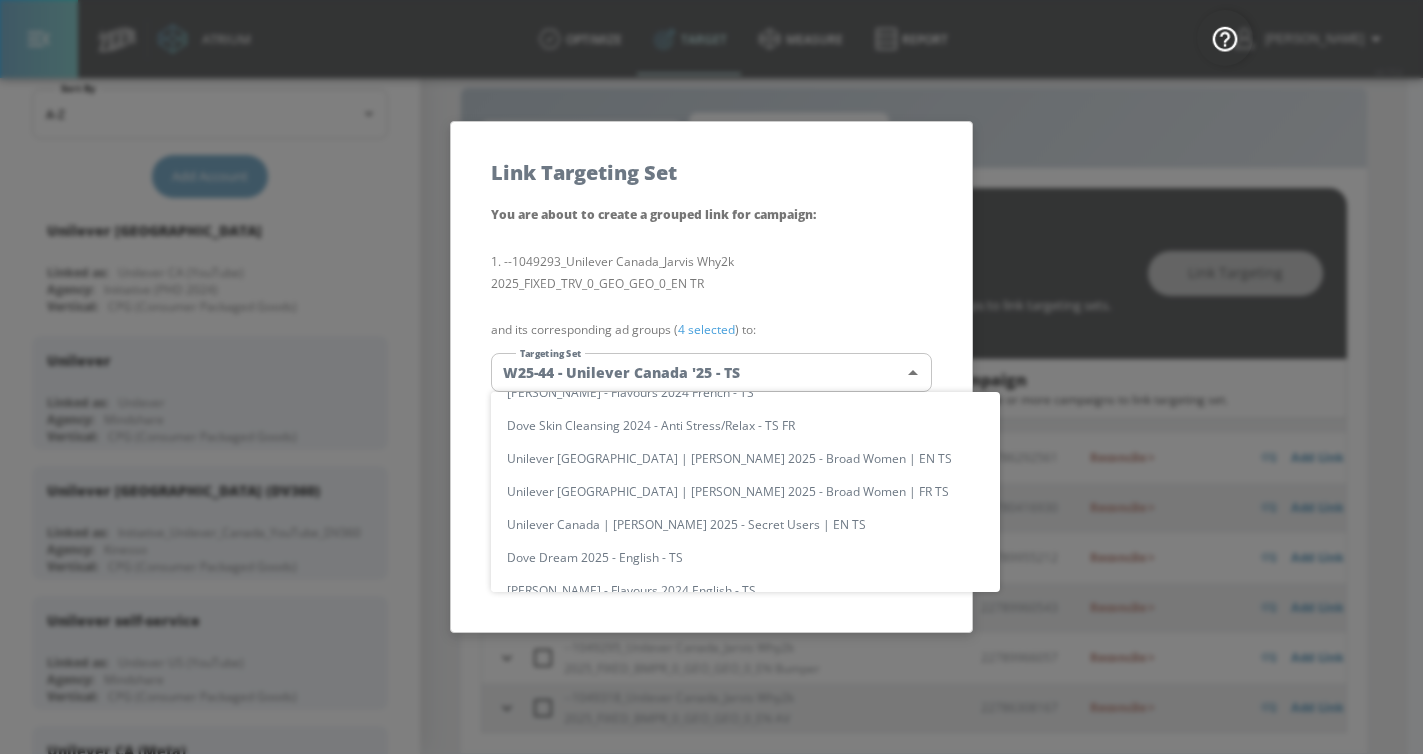 scroll, scrollTop: 0, scrollLeft: 0, axis: both 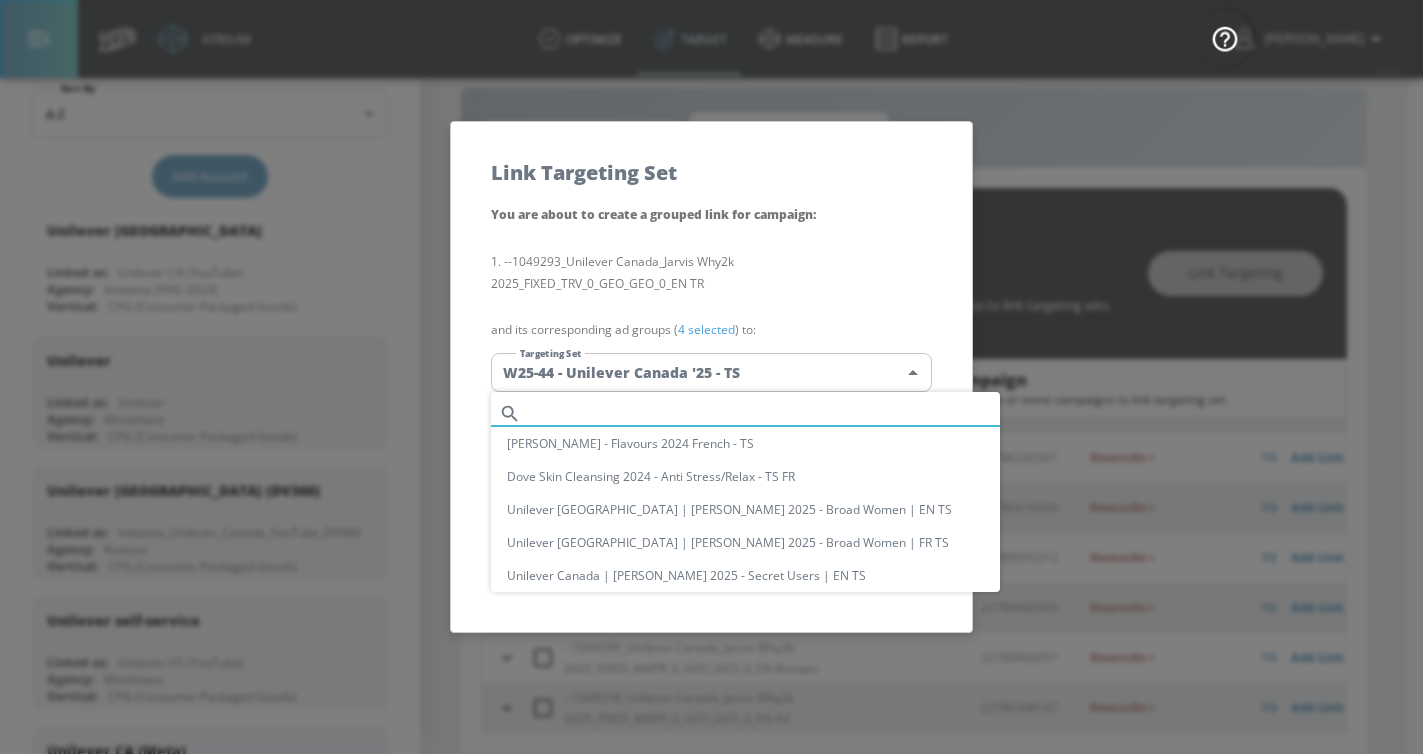 click at bounding box center [764, 413] 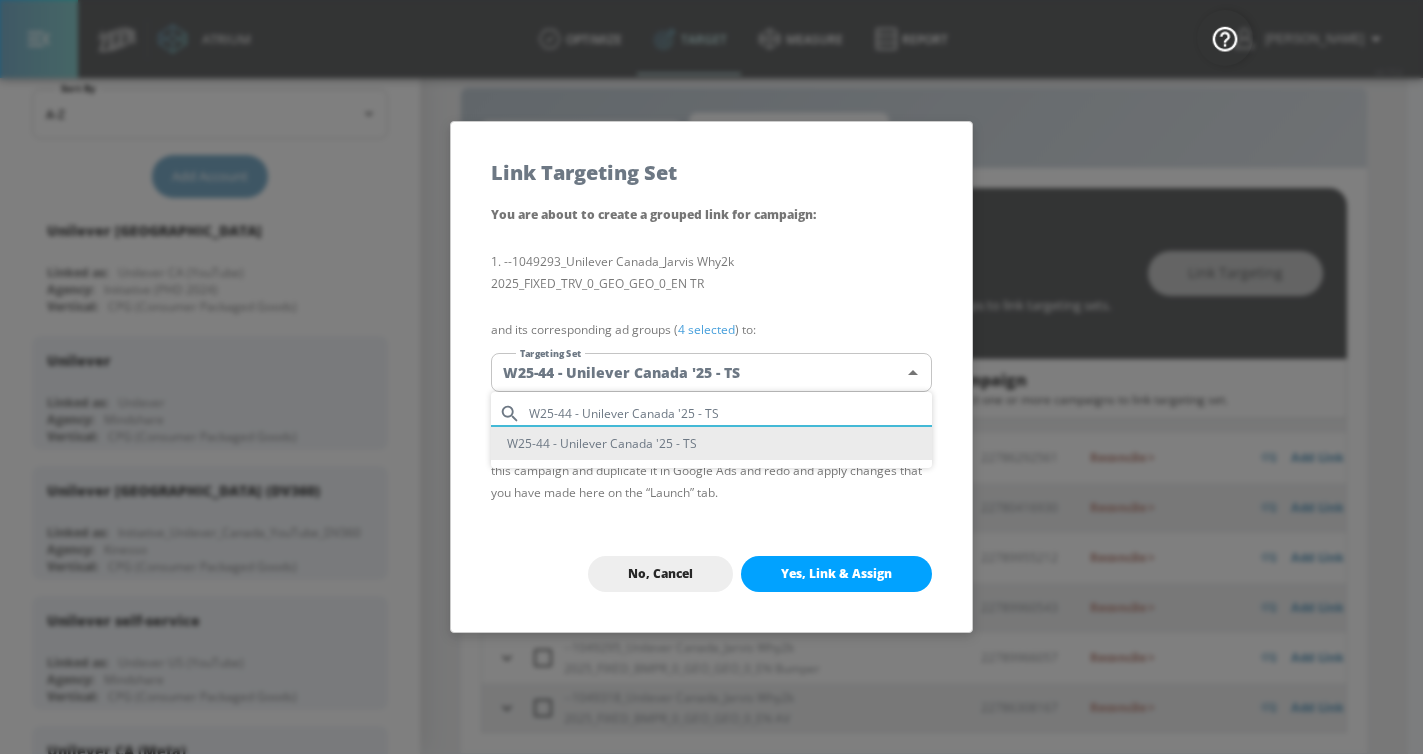 type on "W25-44 - Unilever Canada '25 - TS" 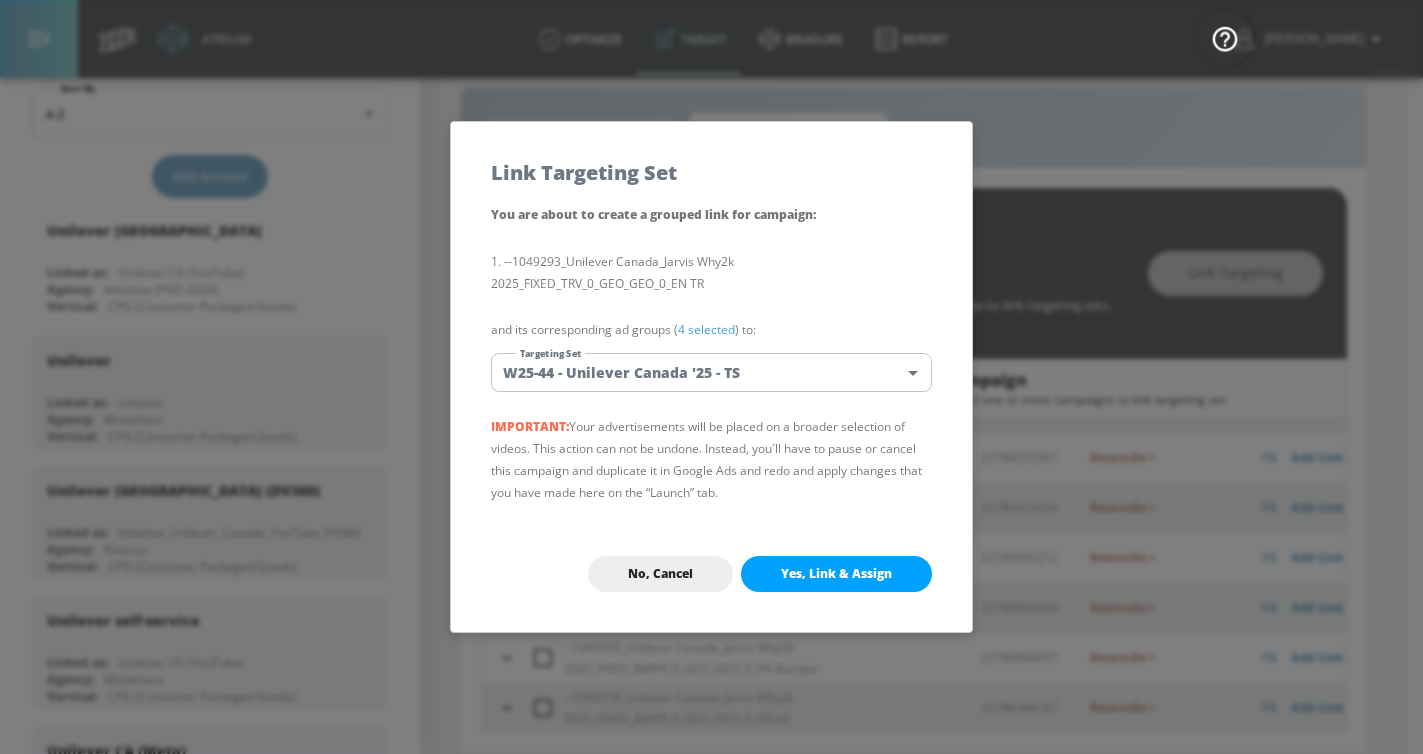 click on "Yes, Link & Assign" at bounding box center (836, 574) 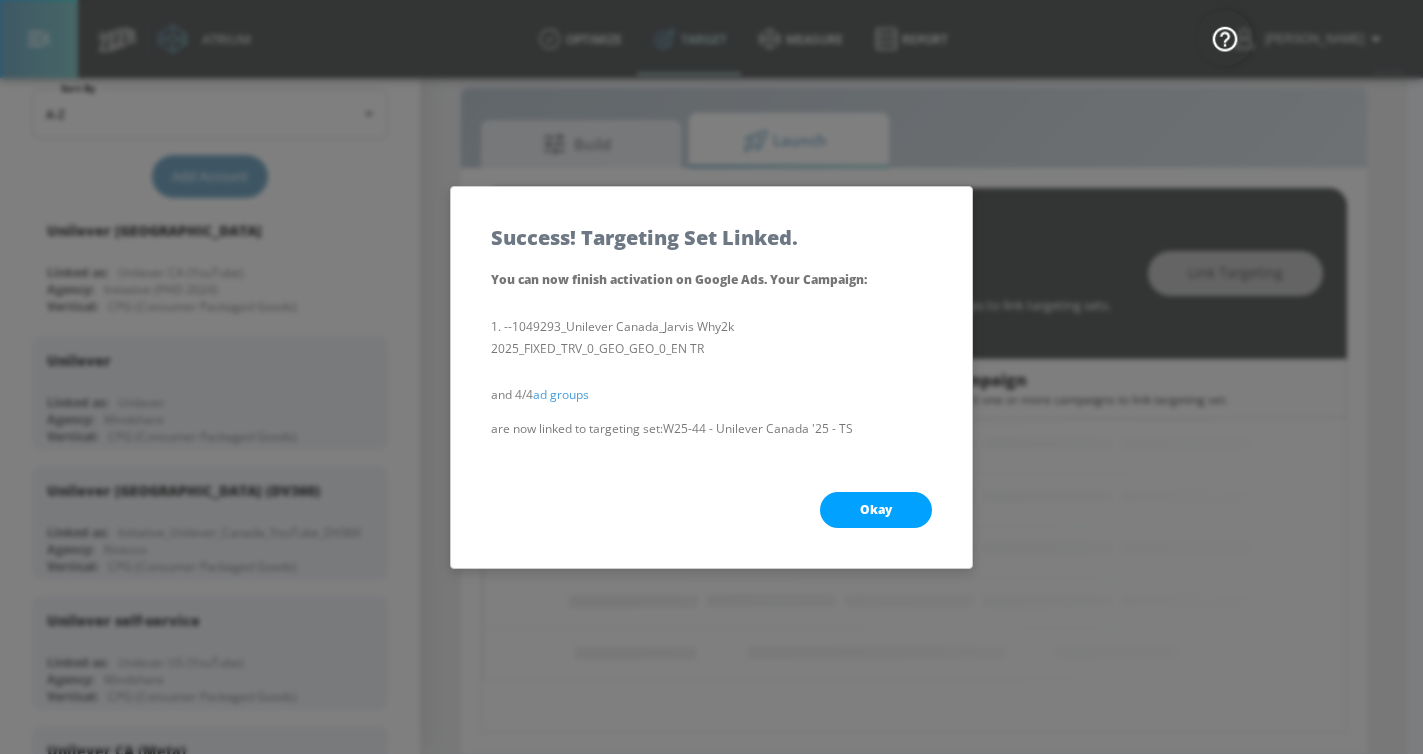 click on "Okay" at bounding box center [876, 510] 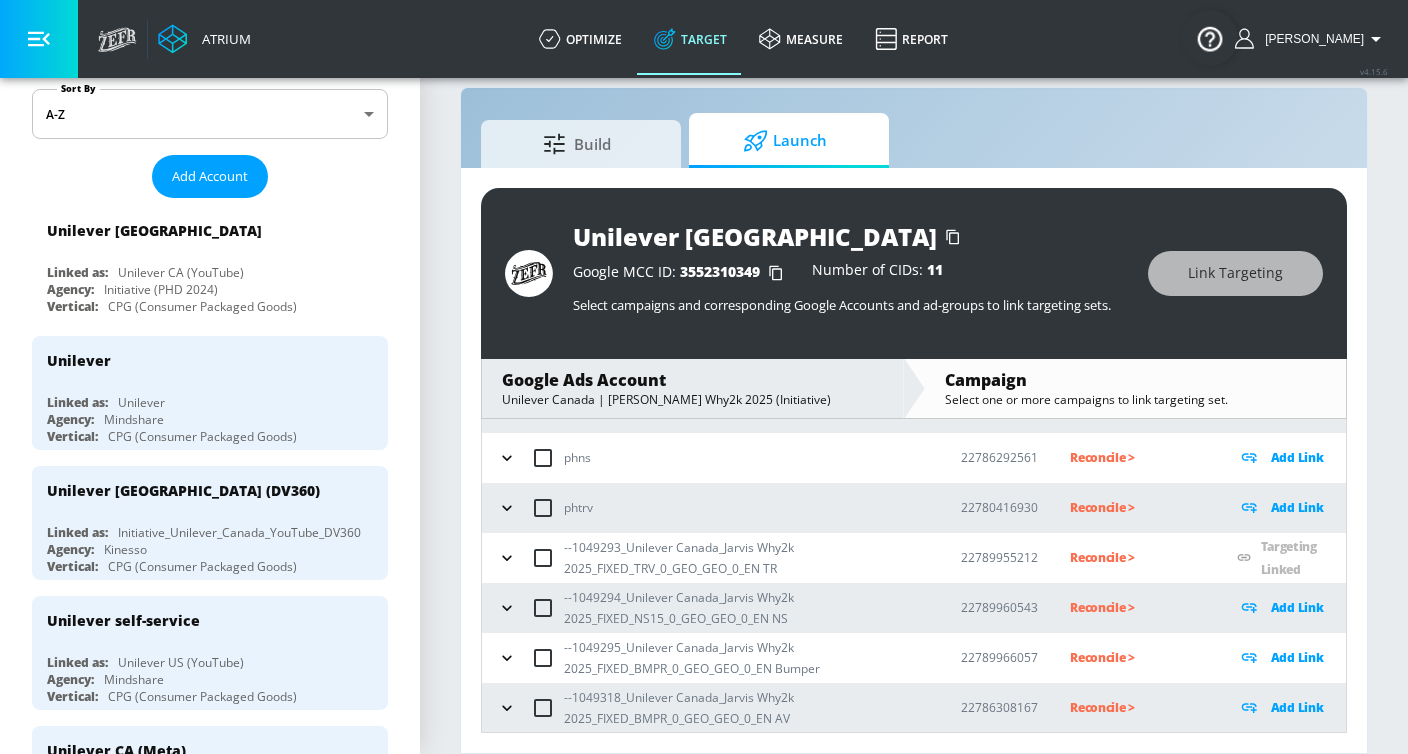 click on "Add Link" at bounding box center (1297, 607) 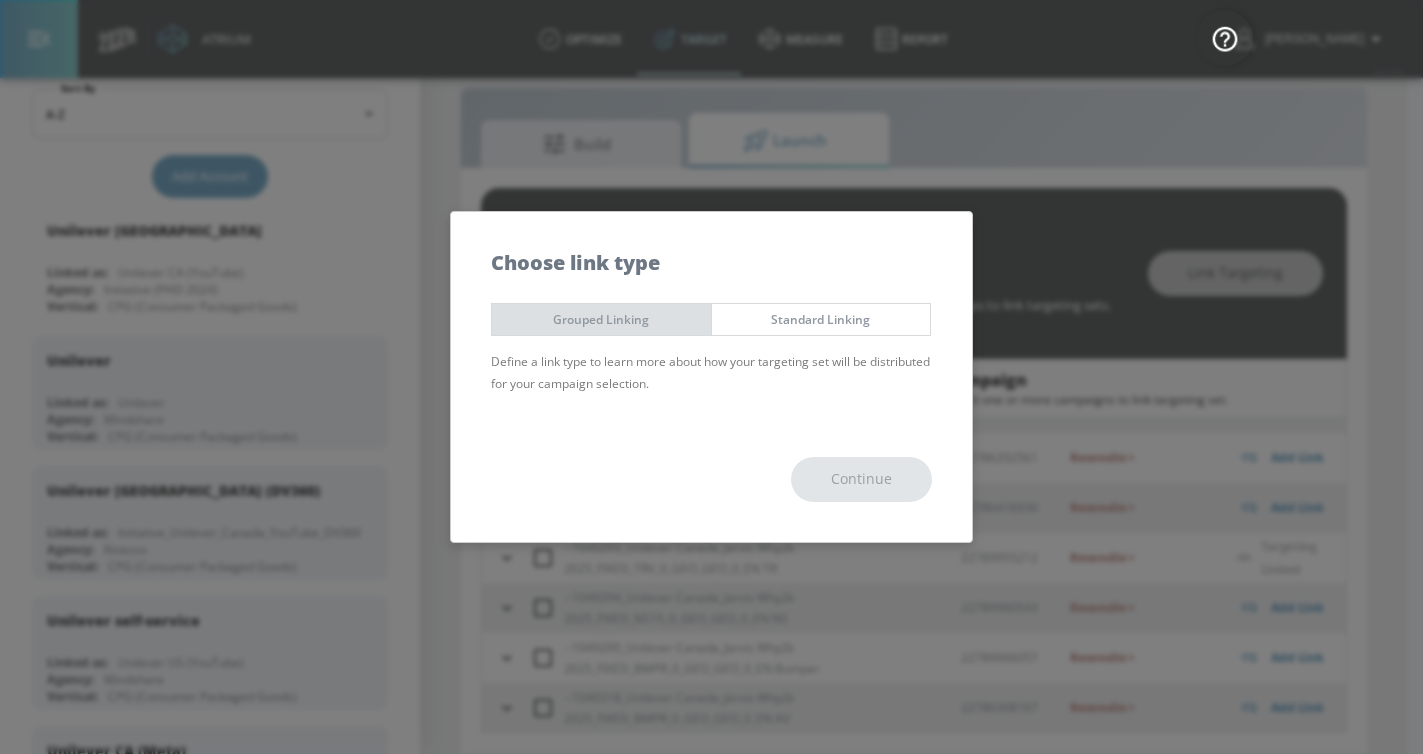 click on "Grouped Linking" at bounding box center [601, 319] 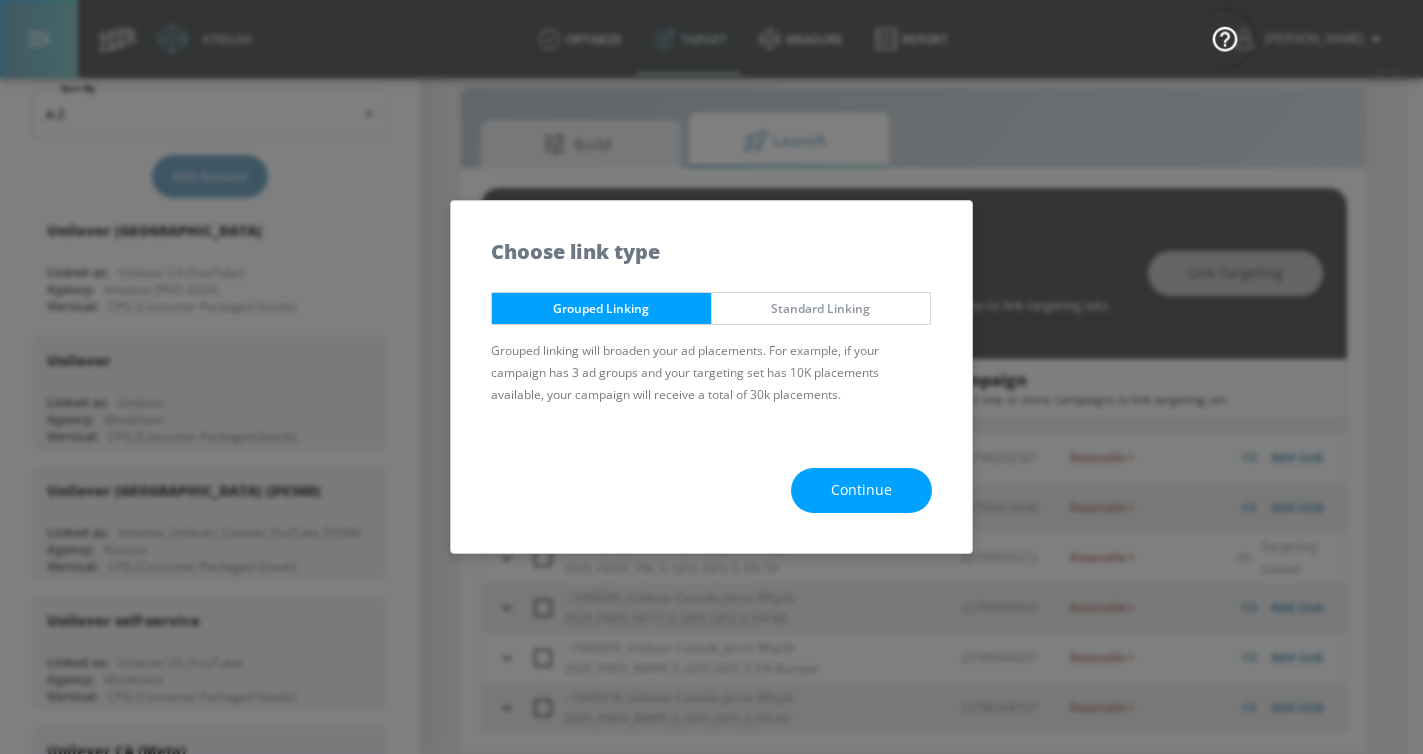 click on "Continue" at bounding box center [861, 490] 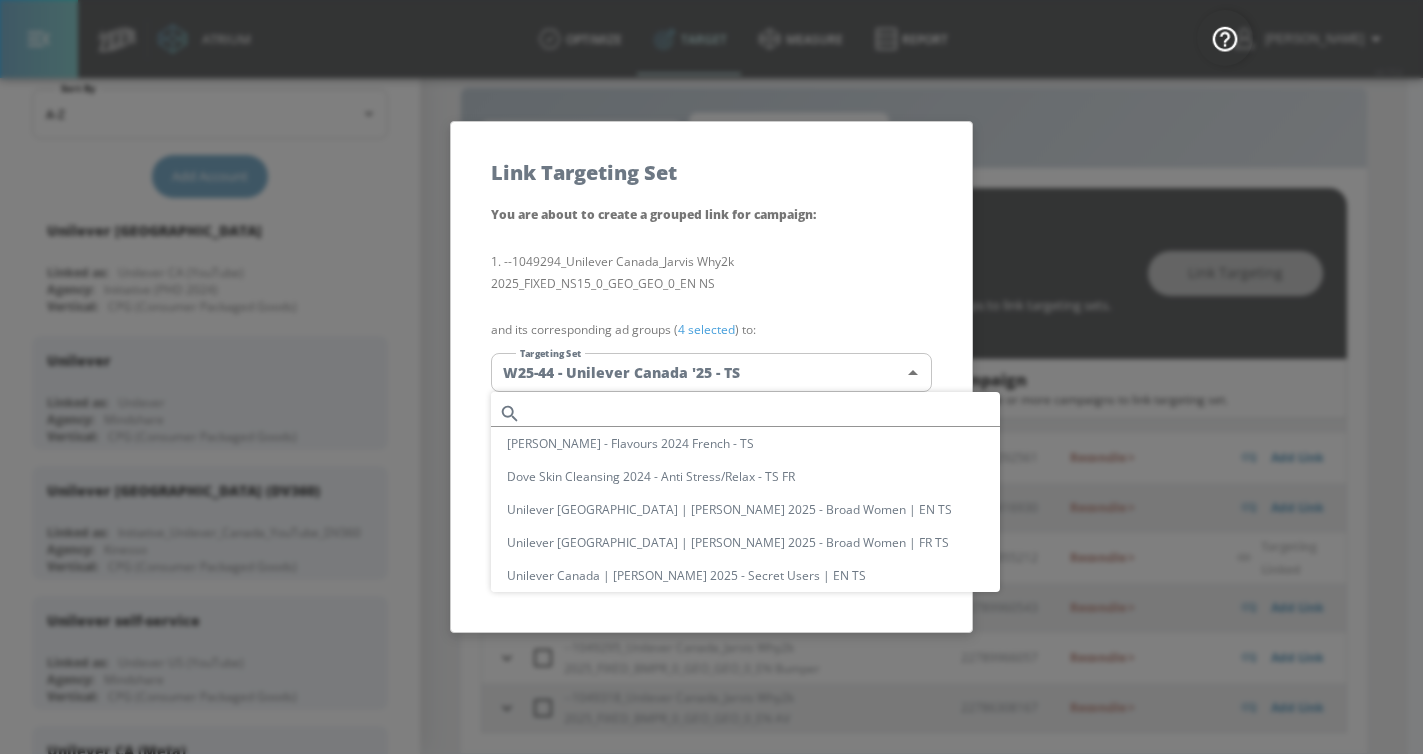 click on "Atrium optimize Target measure Report optimize Target measure Report v 4.15.6 [PERSON_NAME] Platform DV360:   Youtube DV360:   Youtube Advertiser unilever Sort By A-Z asc ​ Add Account Unilever Canada Linked as: Unilever CA (YouTube) Agency: Initiative (PHD 2024) Vertical: CPG (Consumer Packaged Goods) Unilever Linked as: Unilever Agency: Mindshare Vertical: CPG (Consumer Packaged Goods) Unilever [GEOGRAPHIC_DATA] (DV360) Linked as: Initiative_Unilever_Canada_YouTube_DV360 Agency: Kinesso Vertical: CPG (Consumer Packaged Goods) Unilever self-service Linked as: Unilever US (YouTube) Agency: Mindshare Vertical: CPG (Consumer Packaged Goods) Unilever CA (Meta) Linked as: Unilever_Canada_Meta Agency: PHD Canada Vertical: CPG (Consumer Packaged Goods) Unilever NL Linked as: Unilever NL (YouTube) Agency: GroupM Vertical: Healthcare Unilever Tunisia Measurement Linked as: Unilever Tunisia Measurement Agency: PHD Media Vertical: CPG (Consumer Packaged Goods) Unilever Lebanon Measurement Linked as: Unilever Lebanon Measurement Music" at bounding box center (711, 362) 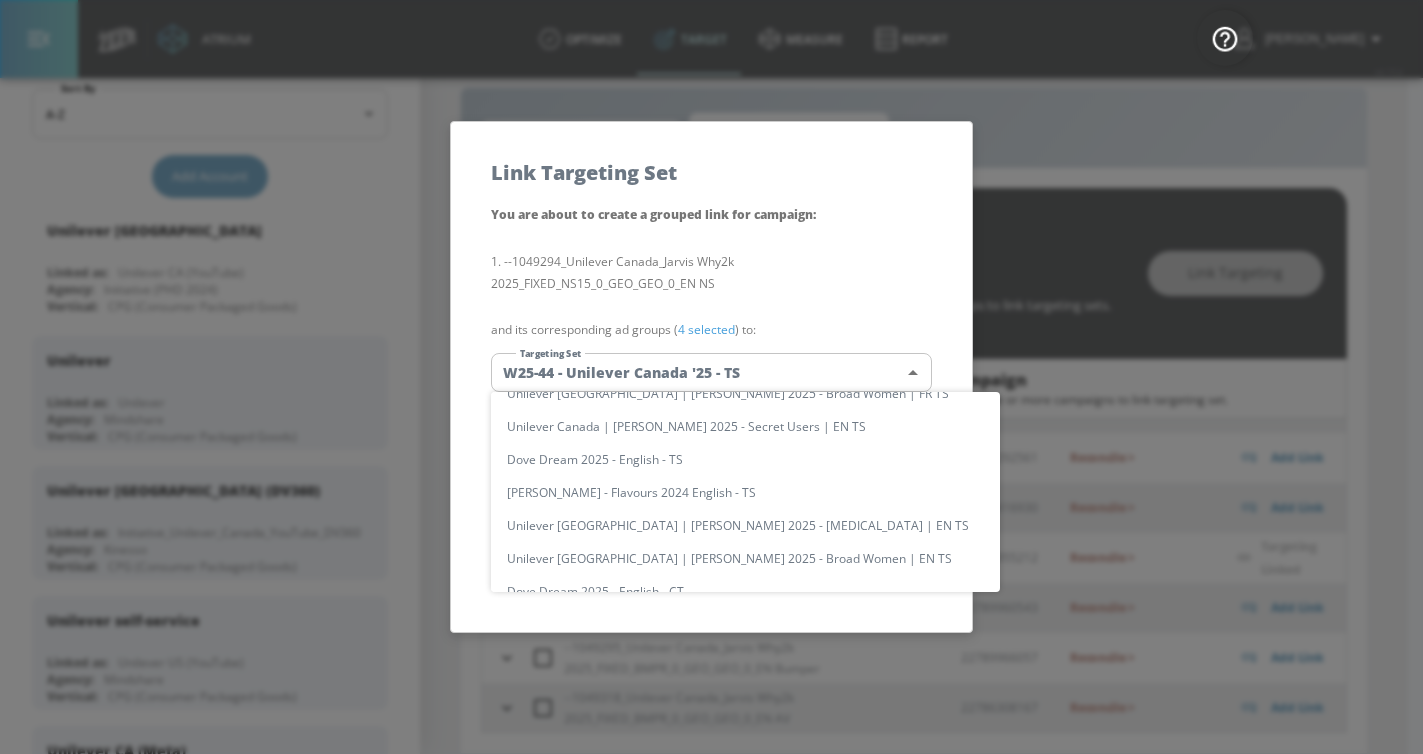 scroll, scrollTop: 0, scrollLeft: 0, axis: both 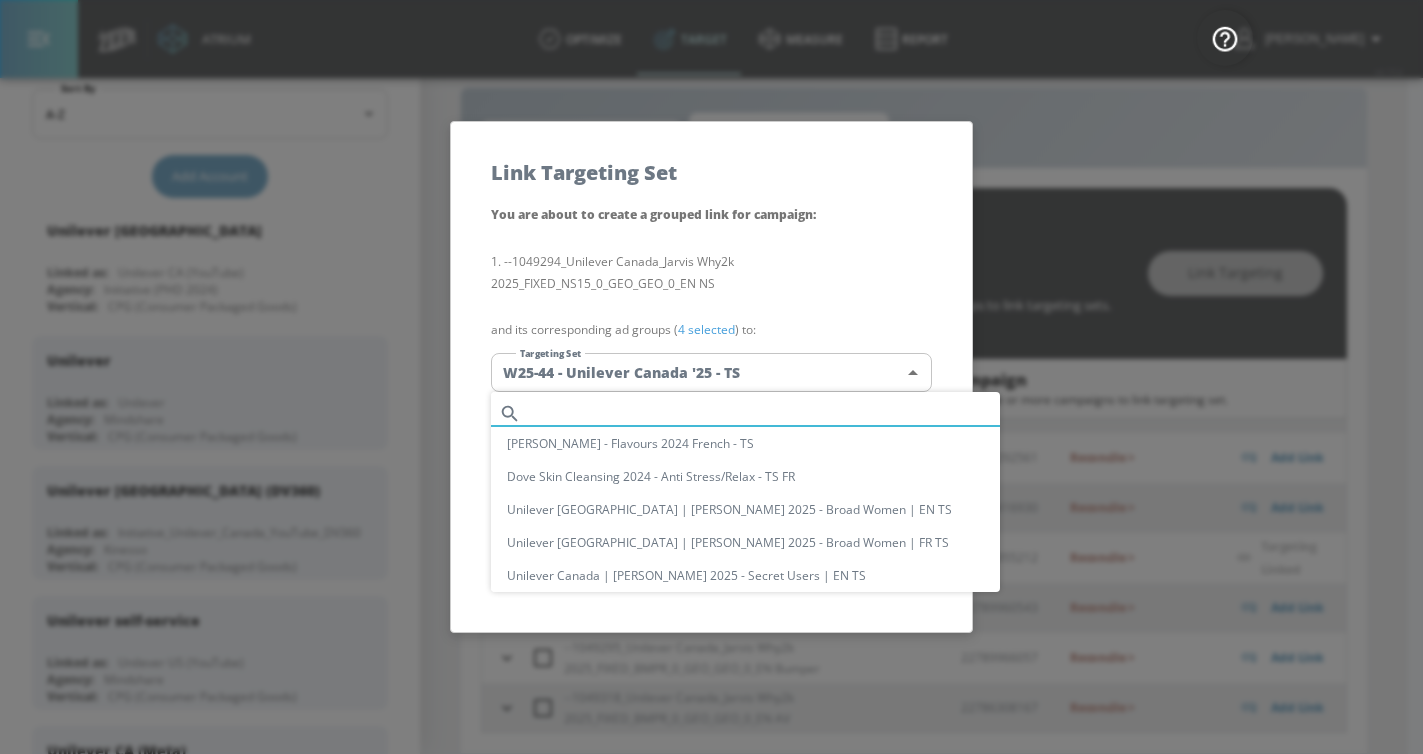 click at bounding box center (764, 413) 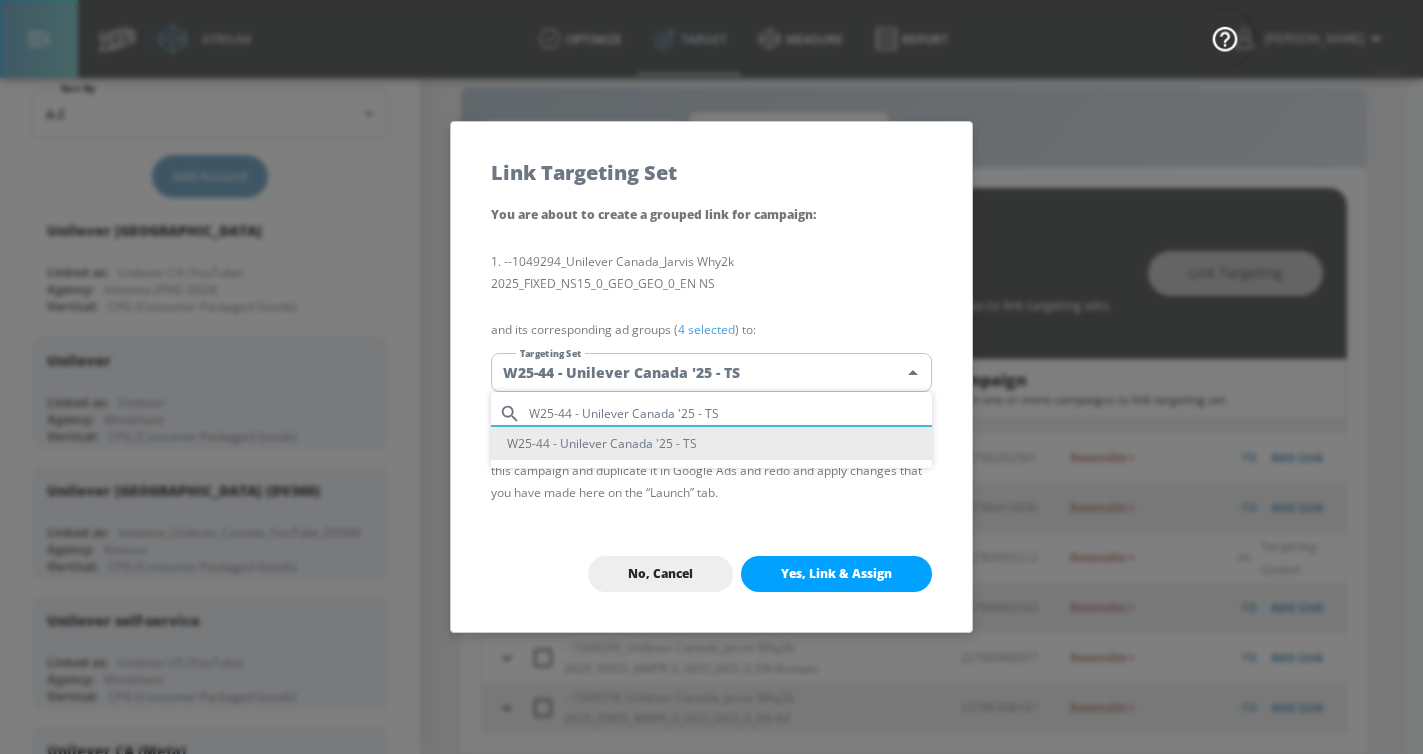 type on "W25-44 - Unilever Canada '25 - TS" 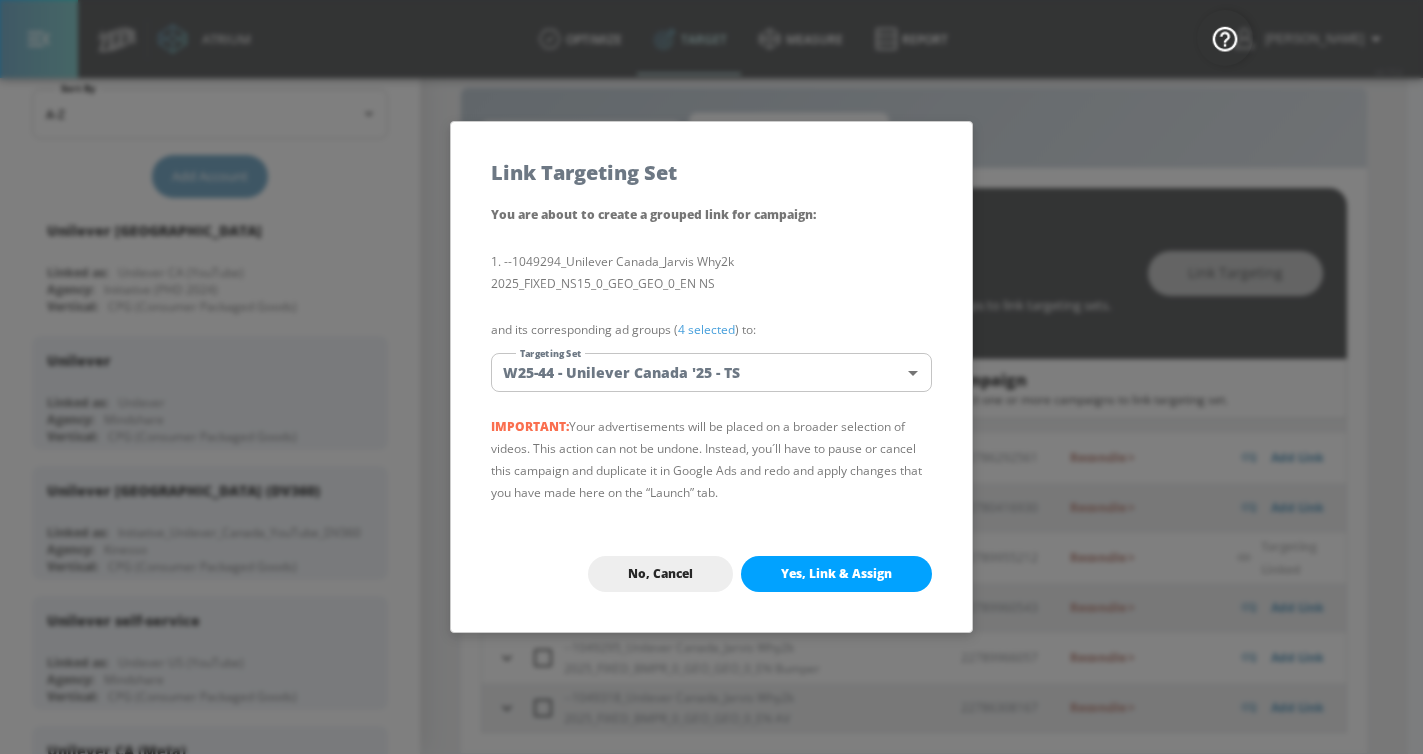 click on "Yes, Link & Assign" at bounding box center [836, 574] 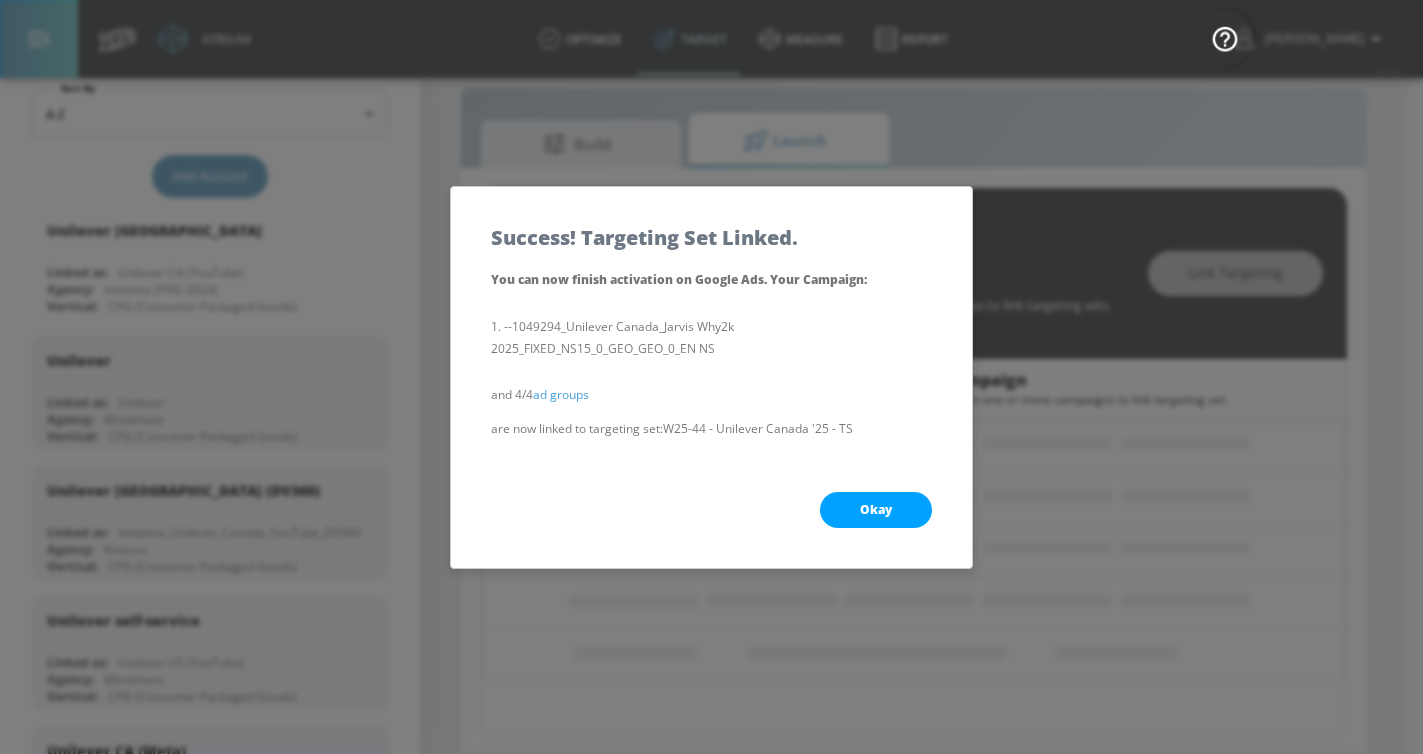 click on "Okay" at bounding box center (876, 510) 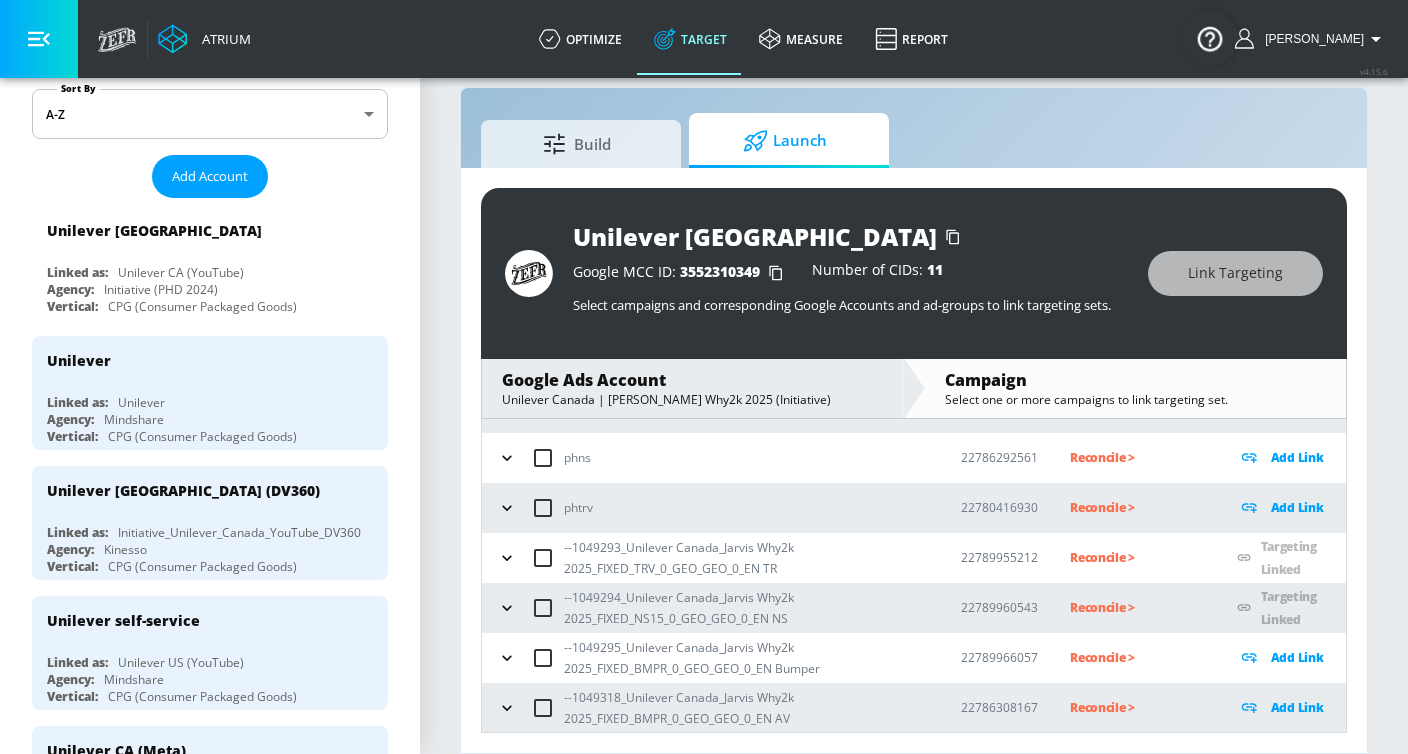 click on "Add Link" at bounding box center [1297, 657] 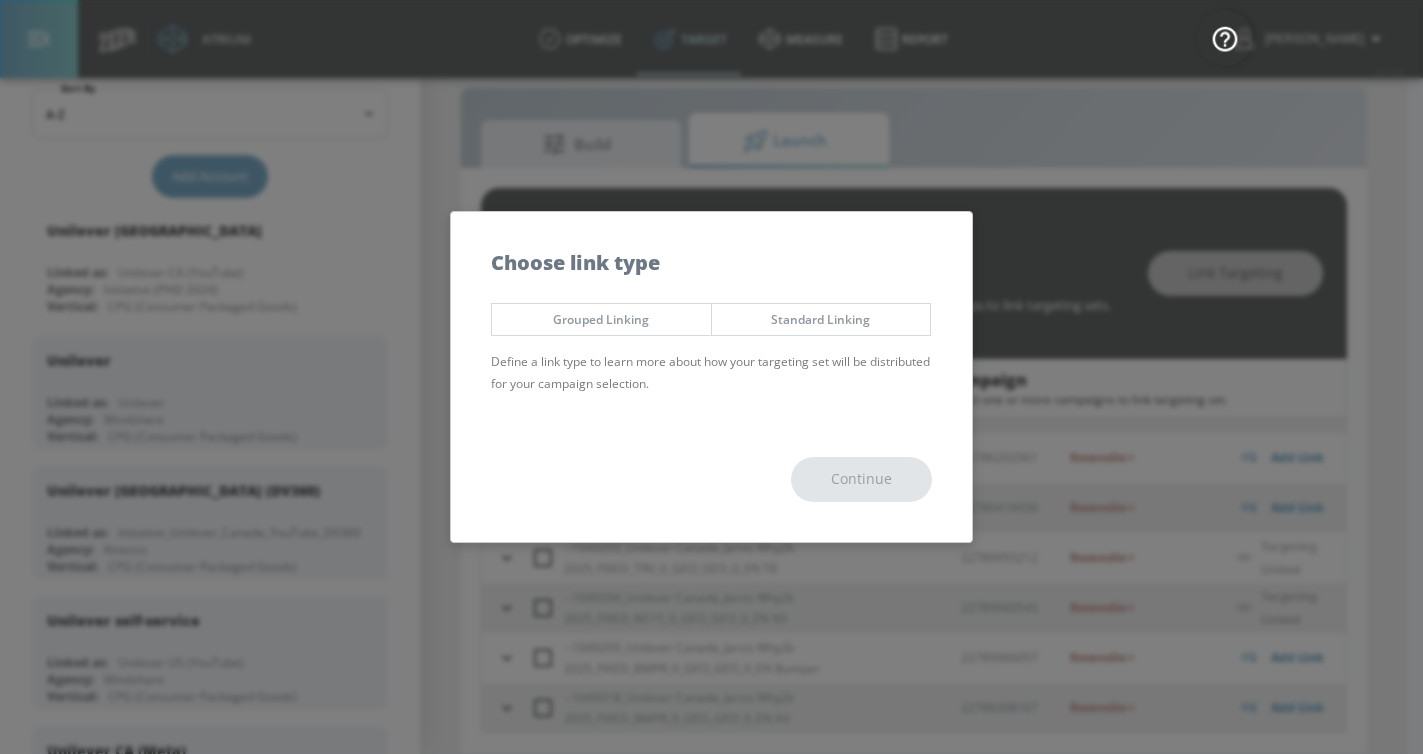 click on "Grouped Linking" at bounding box center [601, 319] 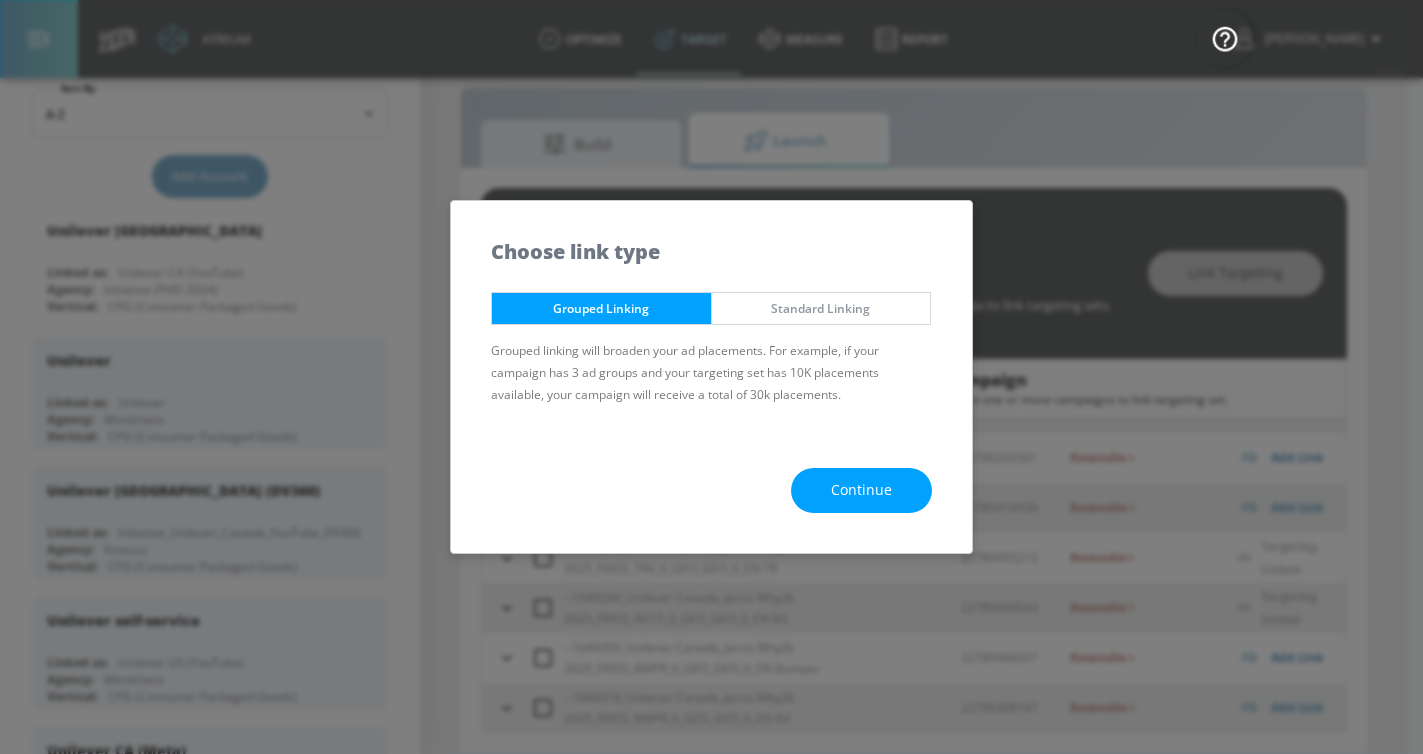 click on "Continue" at bounding box center [861, 490] 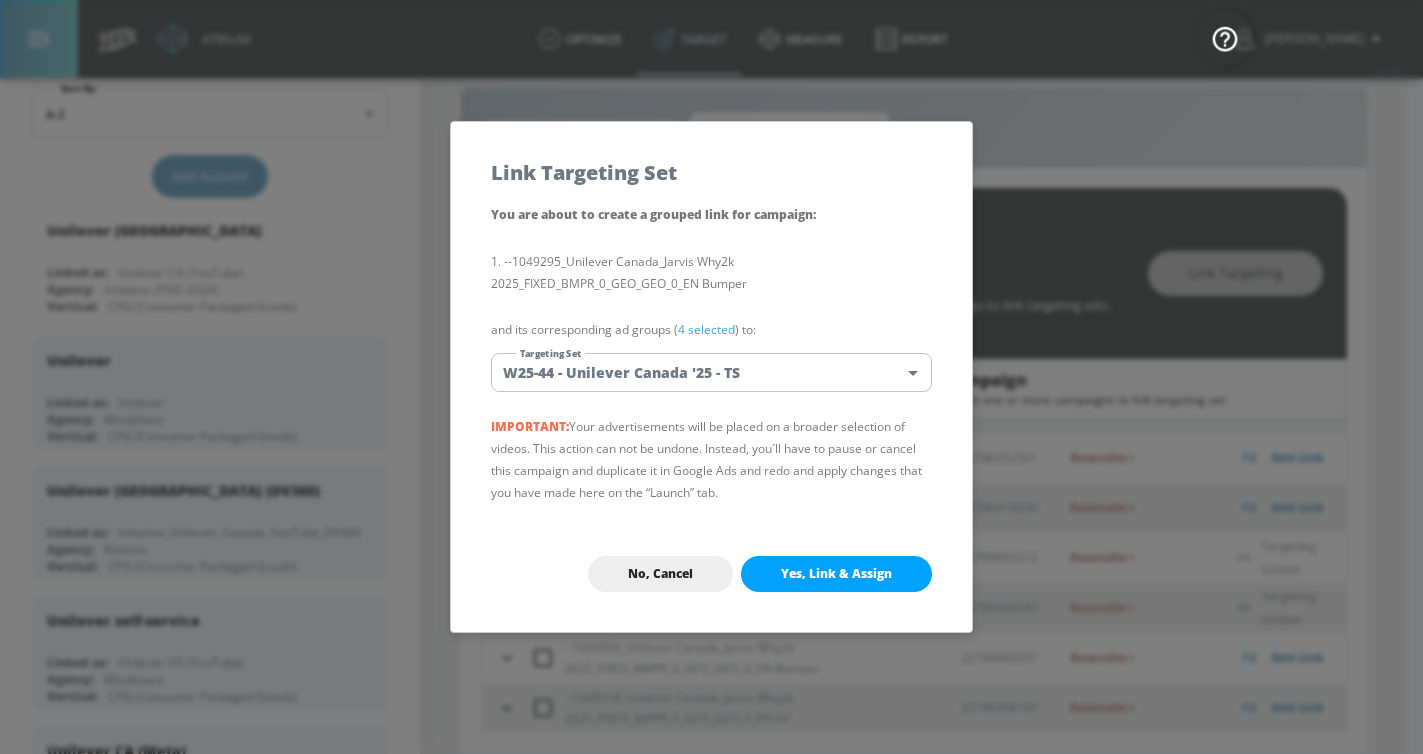 click on "Atrium optimize Target measure Report optimize Target measure Report v 4.15.6 [PERSON_NAME] Platform DV360:   Youtube DV360:   Youtube Advertiser unilever Sort By A-Z asc ​ Add Account Unilever Canada Linked as: Unilever CA (YouTube) Agency: Initiative (PHD 2024) Vertical: CPG (Consumer Packaged Goods) Unilever Linked as: Unilever Agency: Mindshare Vertical: CPG (Consumer Packaged Goods) Unilever [GEOGRAPHIC_DATA] (DV360) Linked as: Initiative_Unilever_Canada_YouTube_DV360 Agency: Kinesso Vertical: CPG (Consumer Packaged Goods) Unilever self-service Linked as: Unilever US (YouTube) Agency: Mindshare Vertical: CPG (Consumer Packaged Goods) Unilever CA (Meta) Linked as: Unilever_Canada_Meta Agency: PHD Canada Vertical: CPG (Consumer Packaged Goods) Unilever NL Linked as: Unilever NL (YouTube) Agency: GroupM Vertical: Healthcare Unilever Tunisia Measurement Linked as: Unilever Tunisia Measurement Agency: PHD Media Vertical: CPG (Consumer Packaged Goods) Unilever Lebanon Measurement Linked as: Unilever Lebanon Measurement Music" at bounding box center [711, 362] 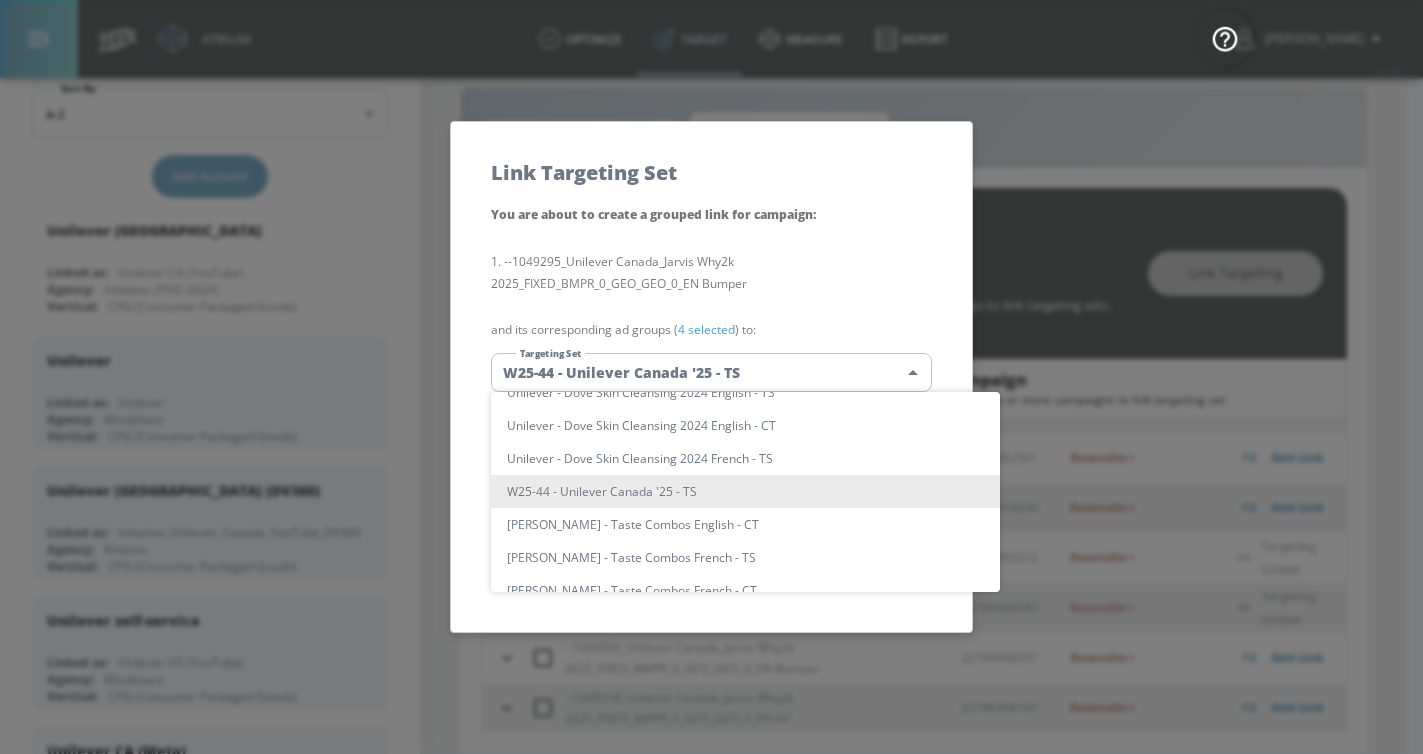 scroll, scrollTop: 0, scrollLeft: 0, axis: both 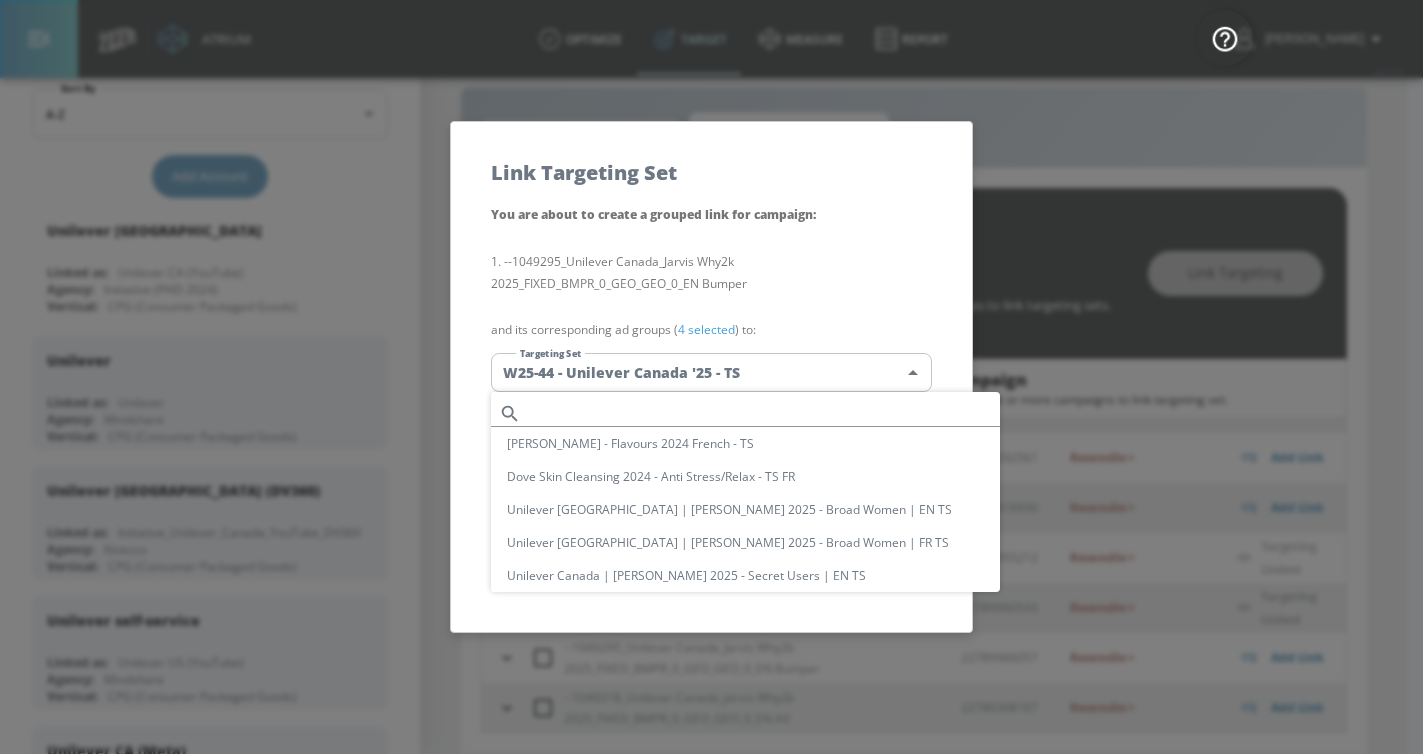 click at bounding box center (764, 413) 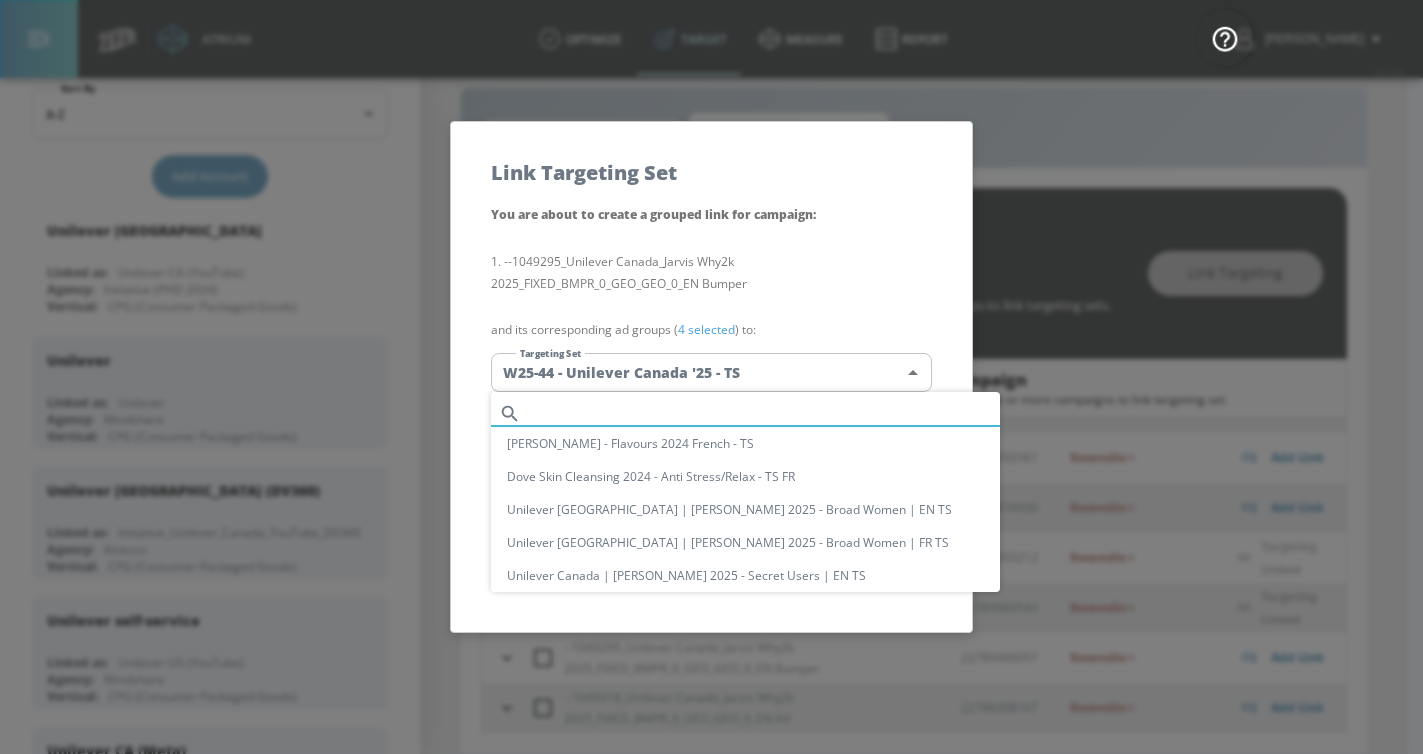 paste on "W25-44 - Unilever Canada '25 - TS" 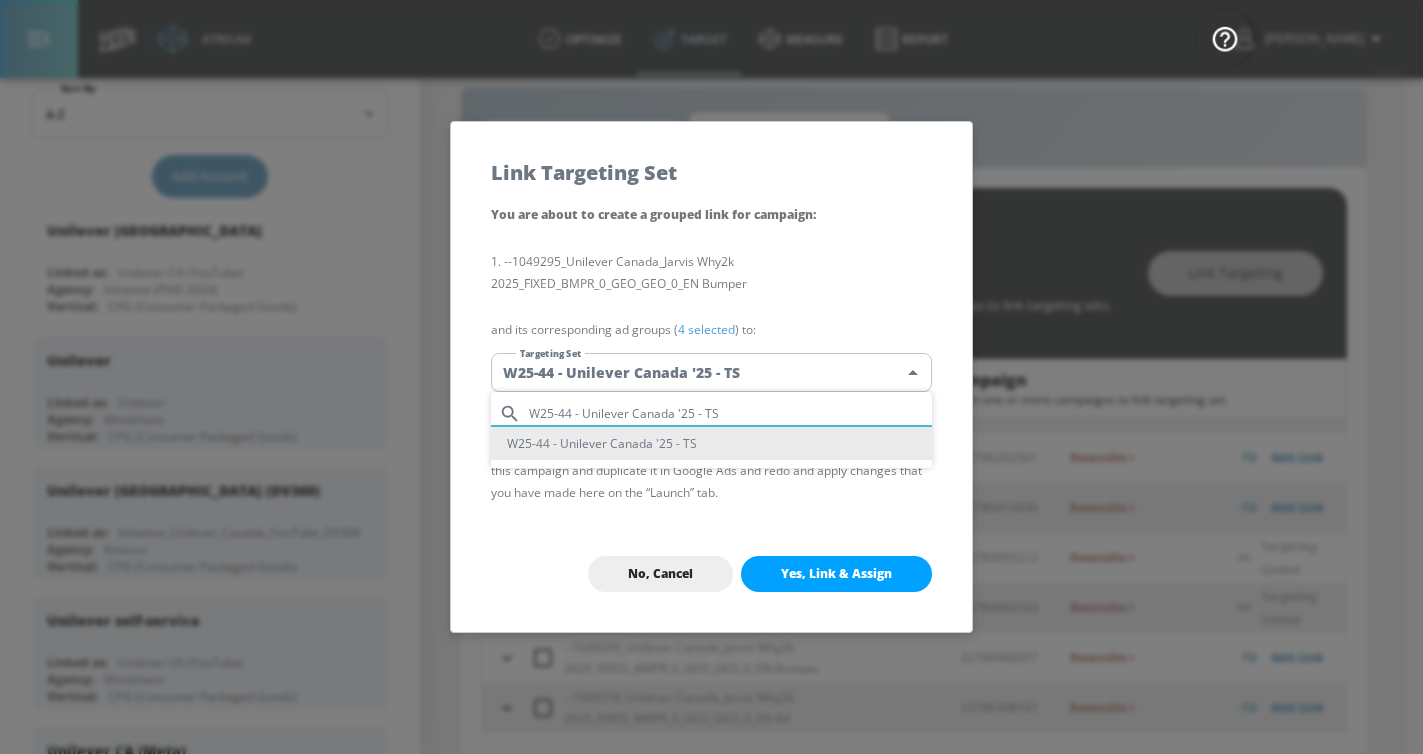 type on "W25-44 - Unilever Canada '25 - TS" 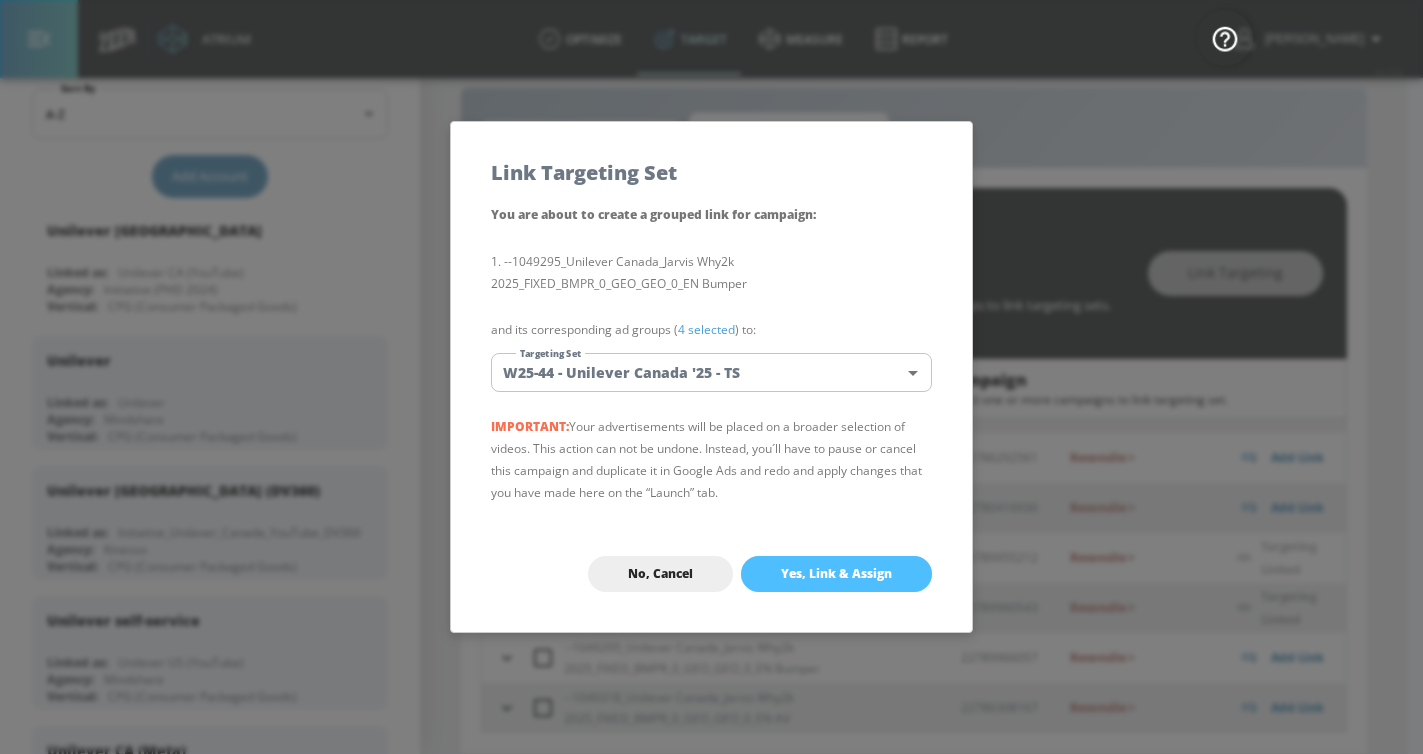 click on "Yes, Link & Assign" at bounding box center [836, 574] 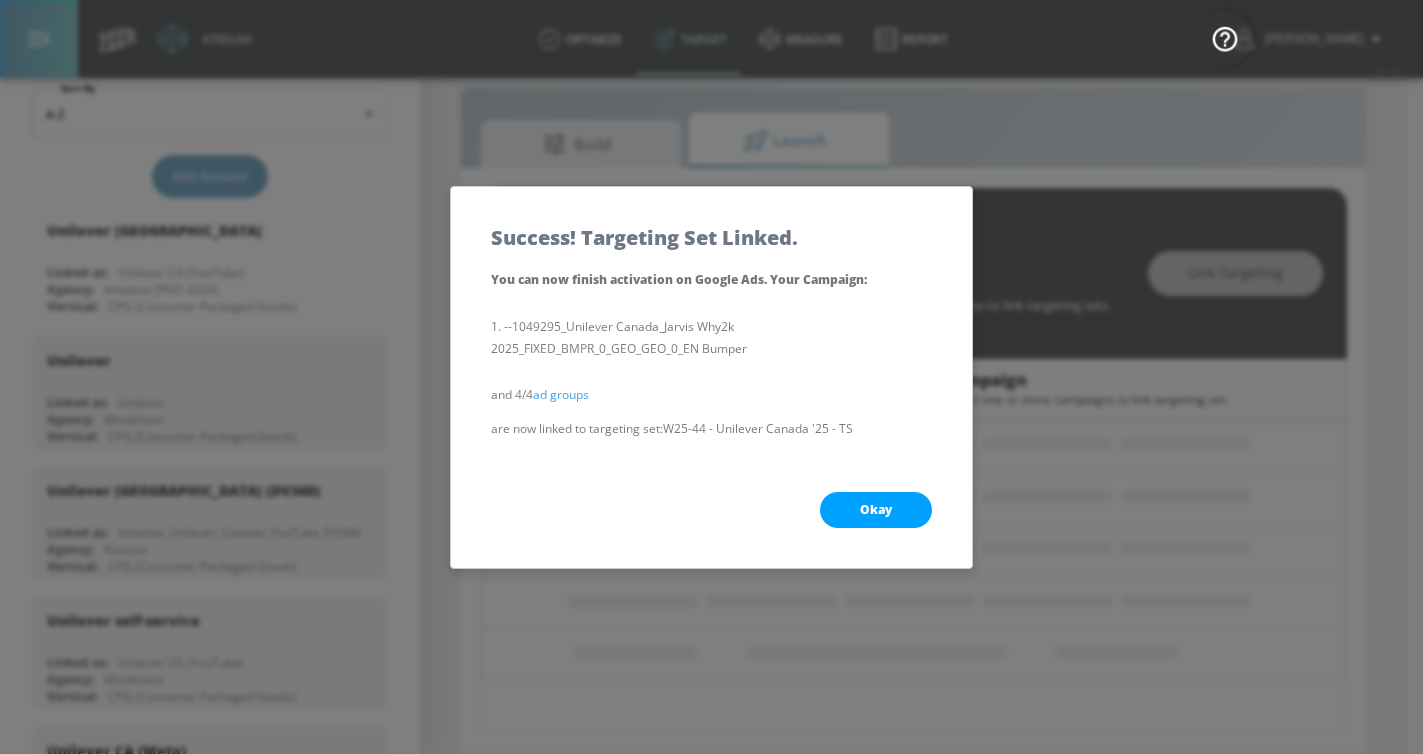 click on "Okay" at bounding box center [876, 510] 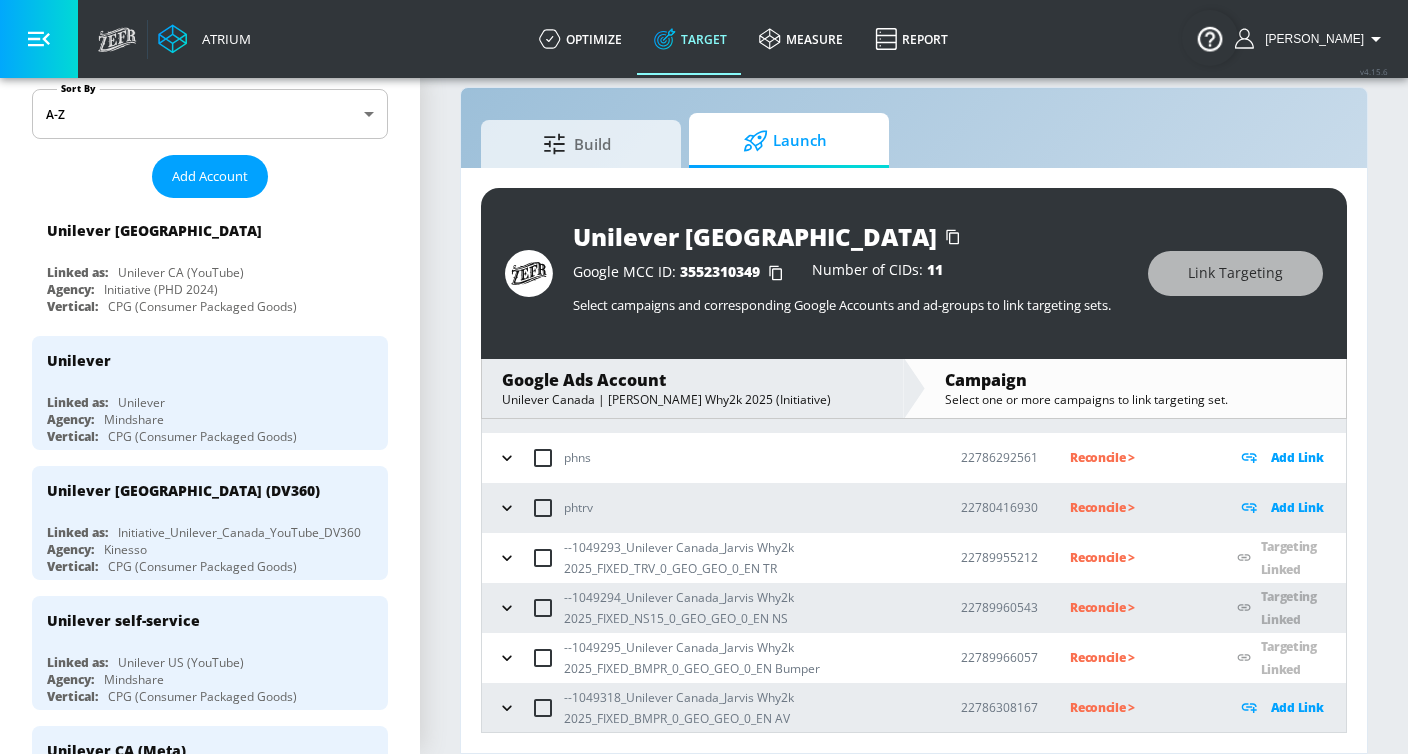 click on "Add Link" at bounding box center [1297, 707] 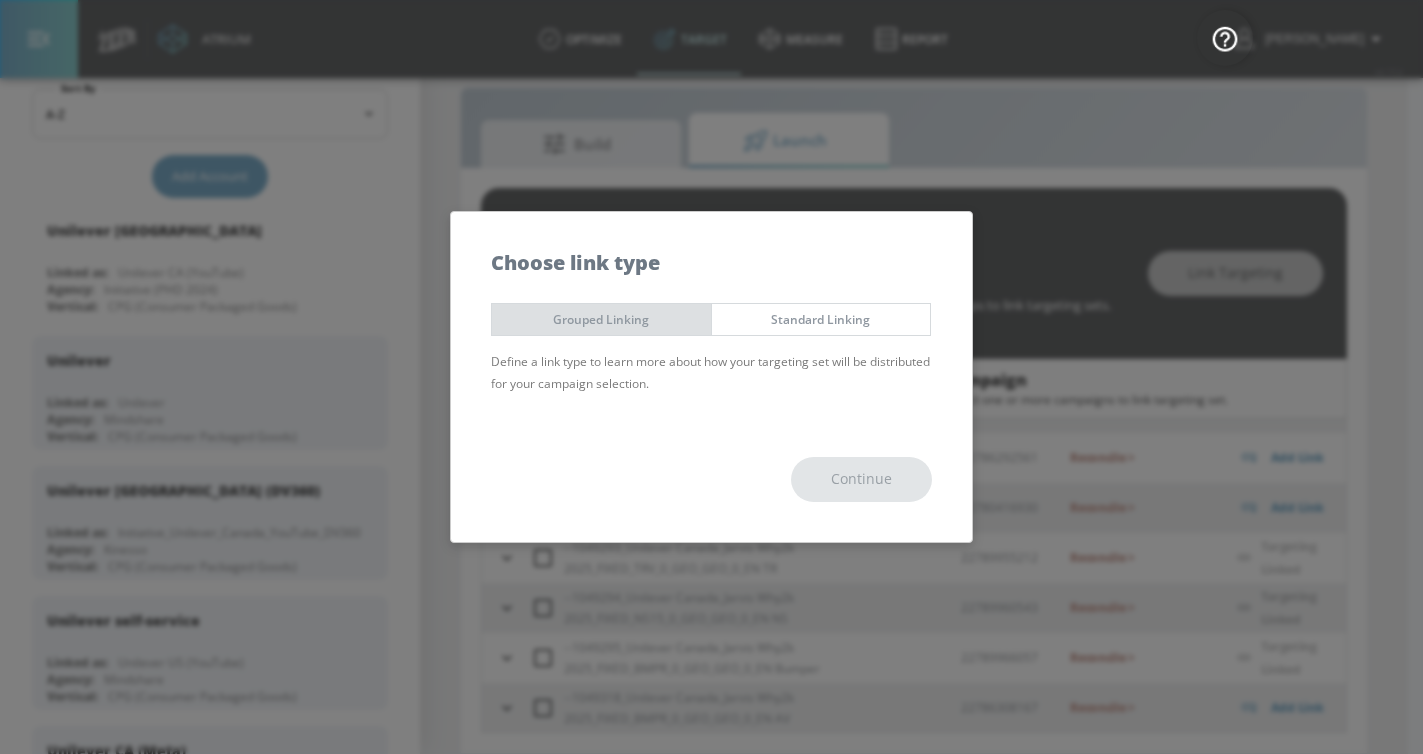 click on "Grouped Linking" at bounding box center (601, 319) 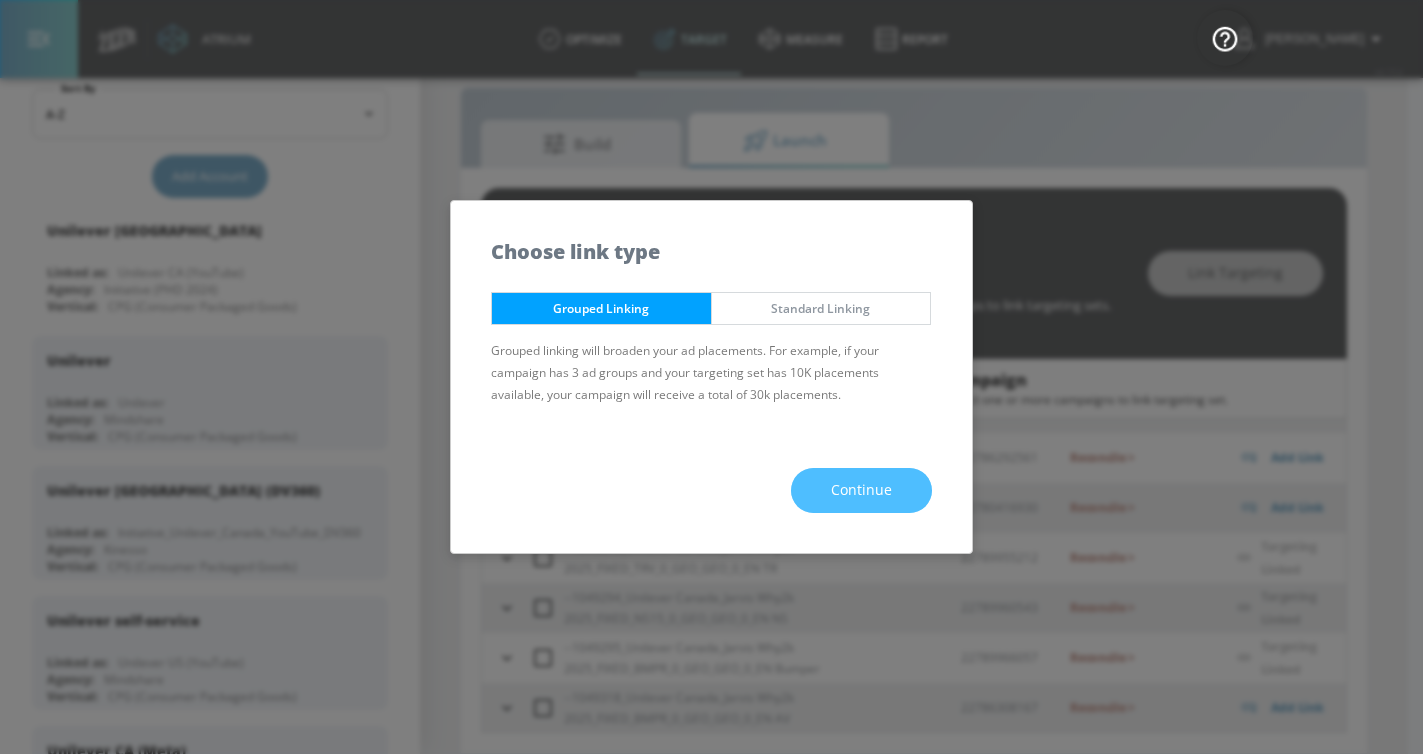 click on "Continue" at bounding box center (861, 490) 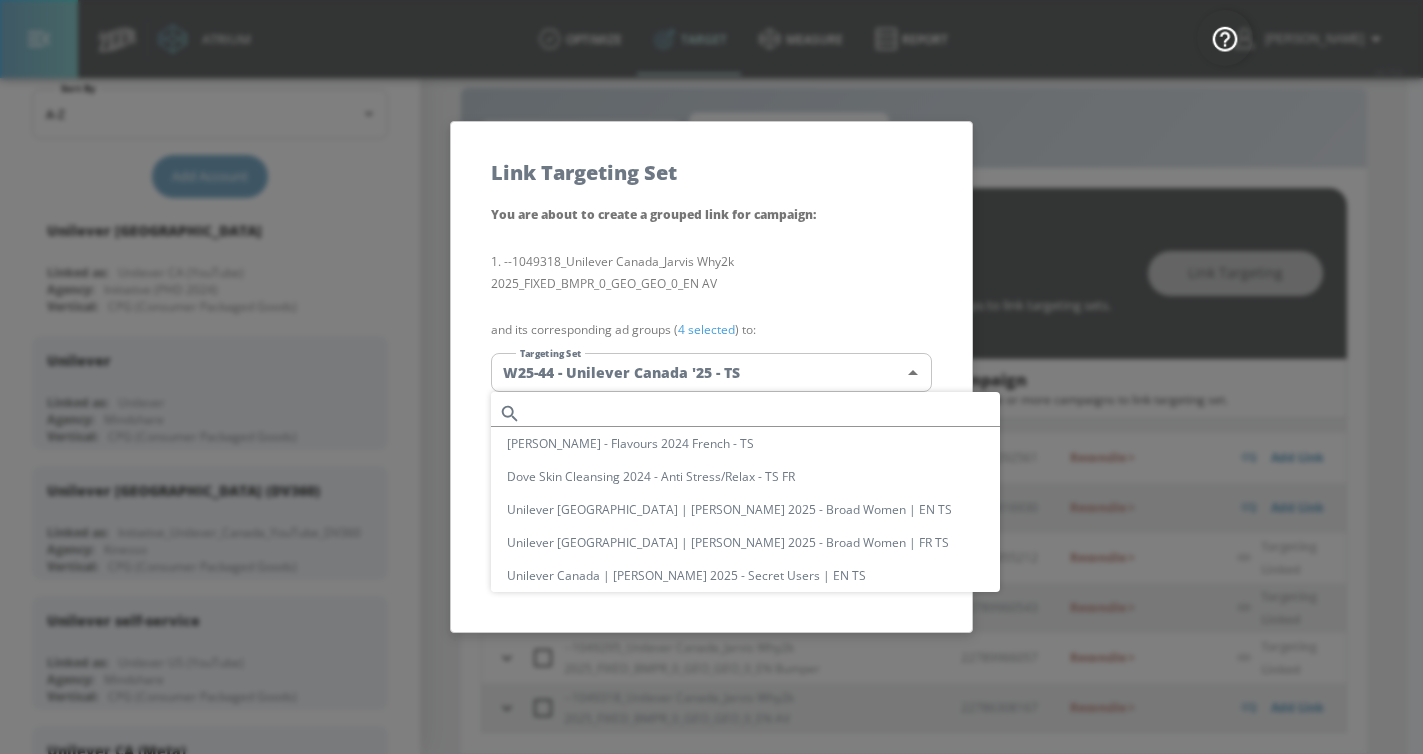 click on "Atrium optimize Target measure Report optimize Target measure Report v 4.15.6 [PERSON_NAME] Platform DV360:   Youtube DV360:   Youtube Advertiser unilever Sort By A-Z asc ​ Add Account Unilever Canada Linked as: Unilever CA (YouTube) Agency: Initiative (PHD 2024) Vertical: CPG (Consumer Packaged Goods) Unilever Linked as: Unilever Agency: Mindshare Vertical: CPG (Consumer Packaged Goods) Unilever [GEOGRAPHIC_DATA] (DV360) Linked as: Initiative_Unilever_Canada_YouTube_DV360 Agency: Kinesso Vertical: CPG (Consumer Packaged Goods) Unilever self-service Linked as: Unilever US (YouTube) Agency: Mindshare Vertical: CPG (Consumer Packaged Goods) Unilever CA (Meta) Linked as: Unilever_Canada_Meta Agency: PHD Canada Vertical: CPG (Consumer Packaged Goods) Unilever NL Linked as: Unilever NL (YouTube) Agency: GroupM Vertical: Healthcare Unilever Tunisia Measurement Linked as: Unilever Tunisia Measurement Agency: PHD Media Vertical: CPG (Consumer Packaged Goods) Unilever Lebanon Measurement Linked as: Unilever Lebanon Measurement Music" at bounding box center (711, 362) 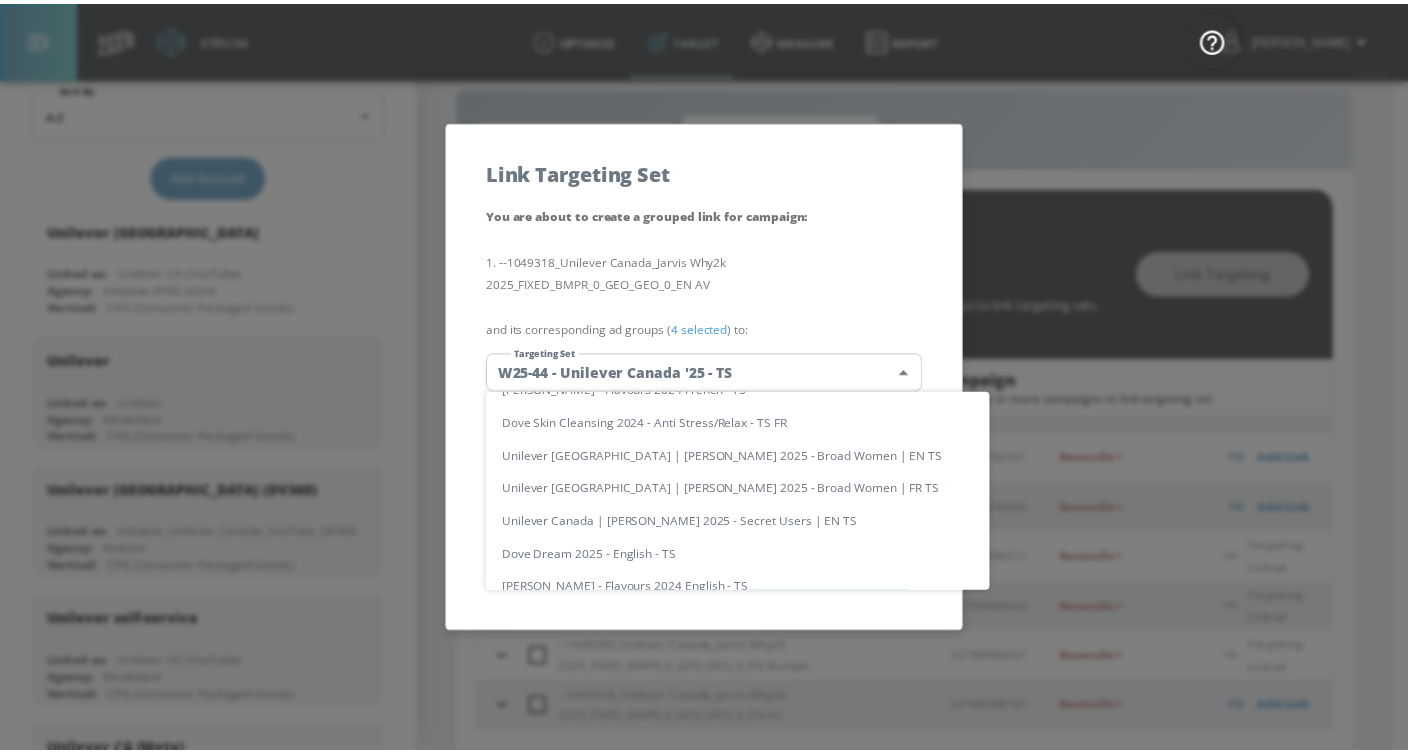 scroll, scrollTop: 0, scrollLeft: 0, axis: both 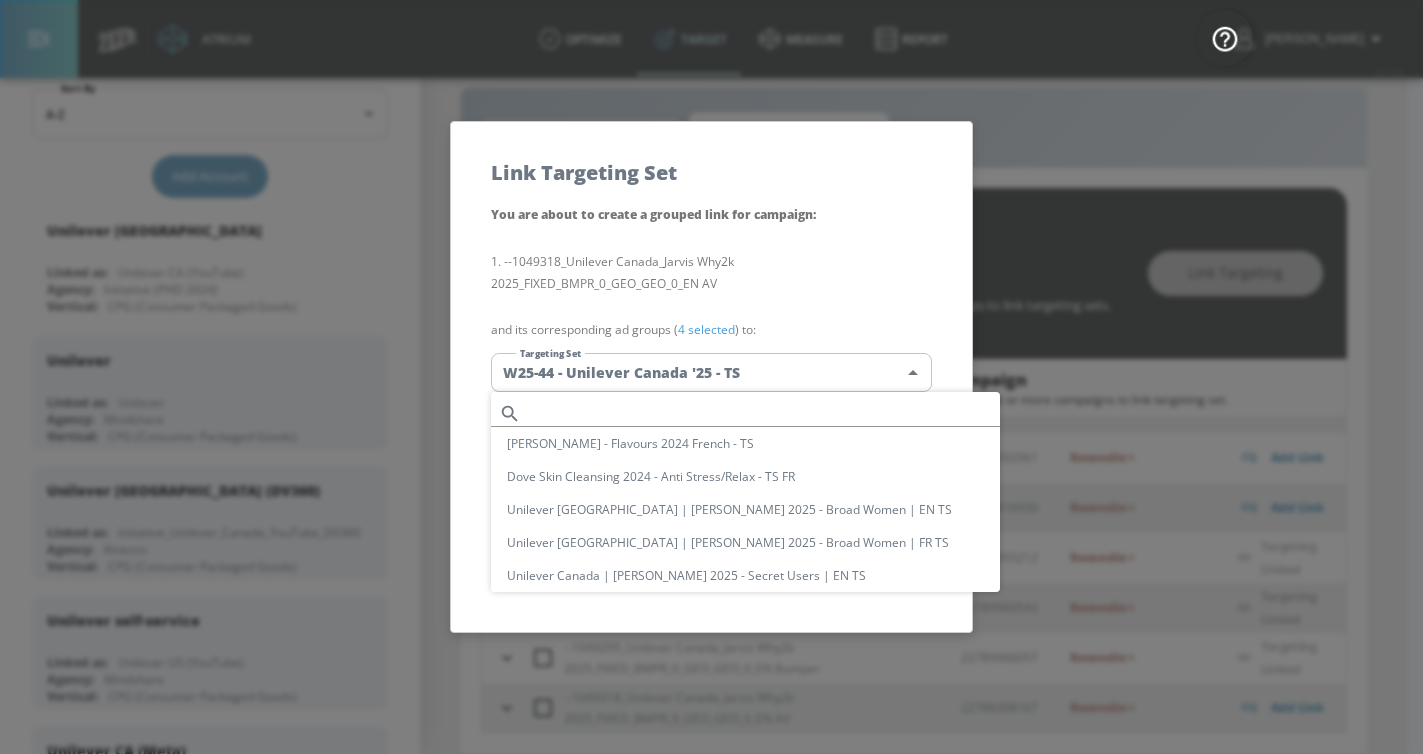 click on "[PERSON_NAME] - Flavours 2024 French - [PERSON_NAME] Skin Cleansing 2024 - Anti Stress/Relax - TS FR Unilever [GEOGRAPHIC_DATA] | [PERSON_NAME] 2025 - Broad Women | EN TS Unilever [GEOGRAPHIC_DATA] | [PERSON_NAME] 2025 - Broad Women | FR TS   Unilever [GEOGRAPHIC_DATA] | [PERSON_NAME] 2025 - Secret Users | EN [PERSON_NAME] Dream 2025 - English - [PERSON_NAME] - Flavours 2024 English - TS   Unilever [GEOGRAPHIC_DATA] | [PERSON_NAME] 2025 - [MEDICAL_DATA] | EN TS Unilever [GEOGRAPHIC_DATA] | [PERSON_NAME] 2025 - Broad Women | EN [PERSON_NAME] Dream 2025 - English - CT Dove Dream 2025 - French - CT Dove Skin Cleansing 2024 - Sensitive Skin/ Gentle Exfoliation - TS FR Dove Dream 2025 - French - [PERSON_NAME] Skin Cleansing 2024 - [MEDICAL_DATA] Relief/ Glowing - TS FR Dove Skin Cleansing 2024 - Rejuvenate/Refresh - TS FR Unilever [GEOGRAPHIC_DATA] | [PERSON_NAME] 2025 - Broad Women | FR TS Unilever - Dove Skin Cleansing 2024 French - CT Unilever - Dove Skin Cleansing 2024 English - TS Unilever - Dove Skin Cleansing 2024 English - CT Unilever - Dove Skin Cleansing 2024 French - TS Unilever - Gamers English - CT" at bounding box center [753, 1255] 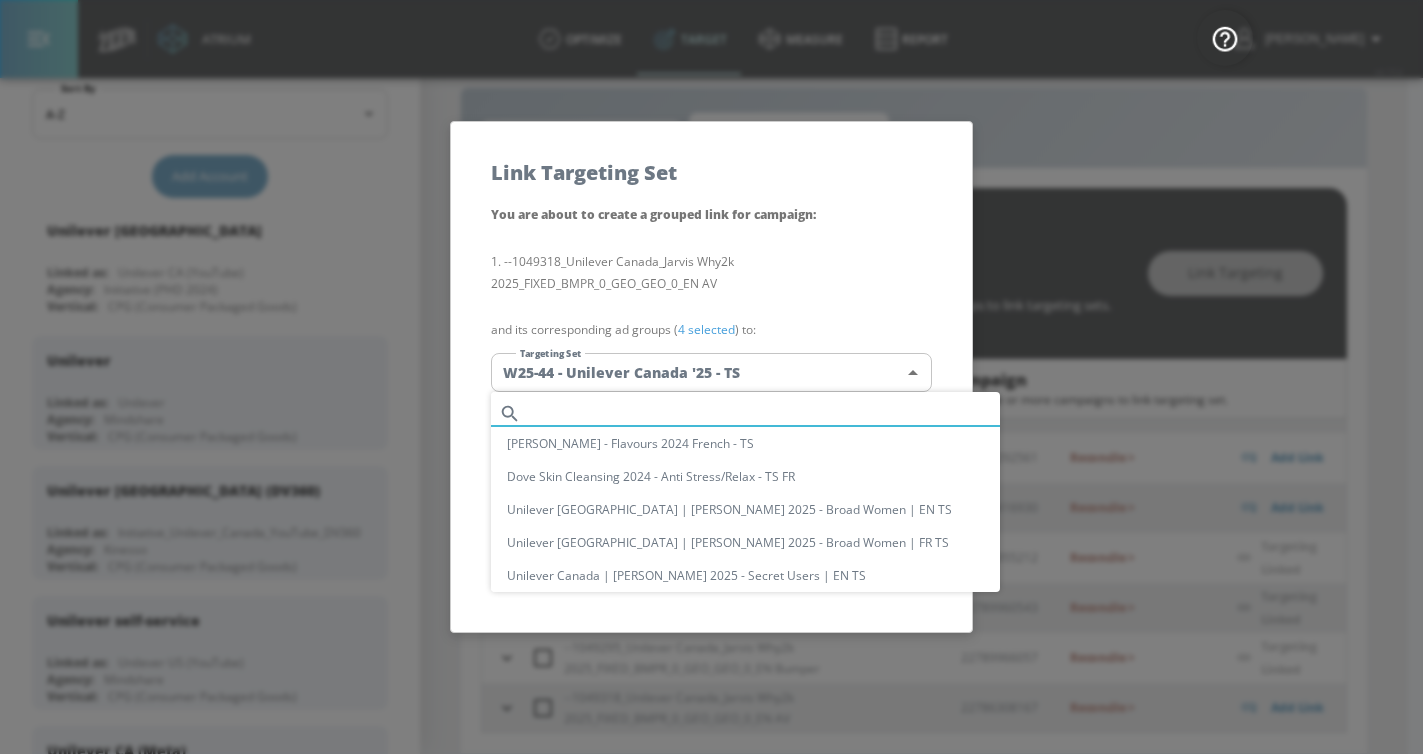 paste on "W25-44 - Unilever Canada '25 - TS" 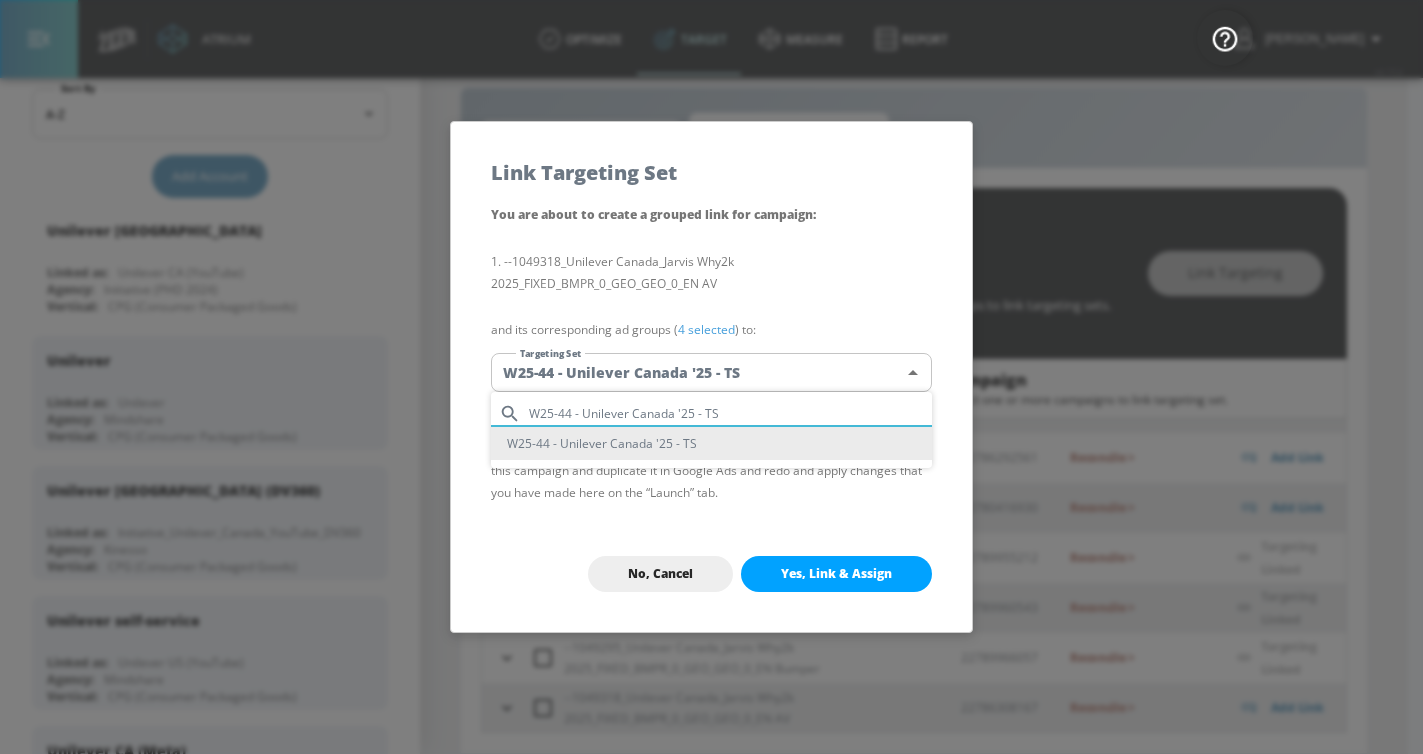 type on "W25-44 - Unilever Canada '25 - TS" 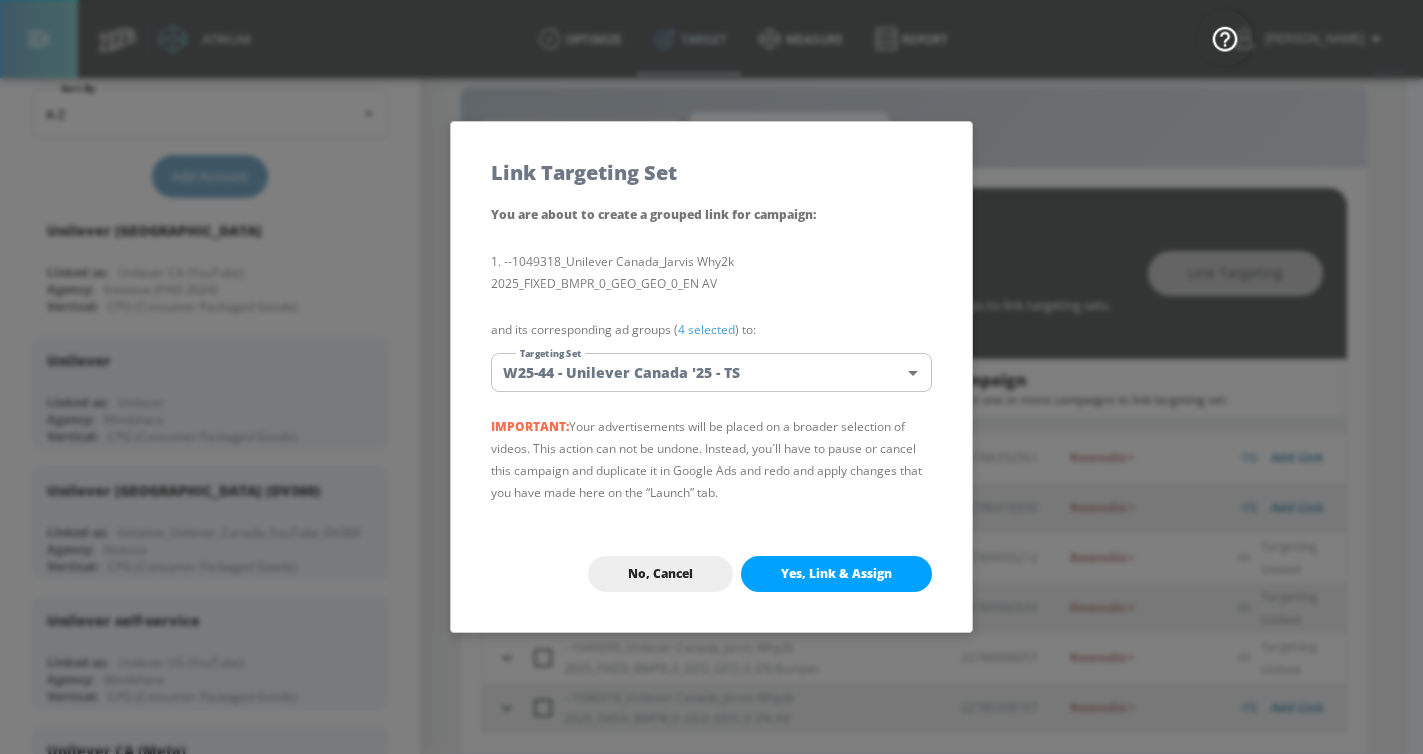 click on "Yes, Link & Assign" at bounding box center (836, 574) 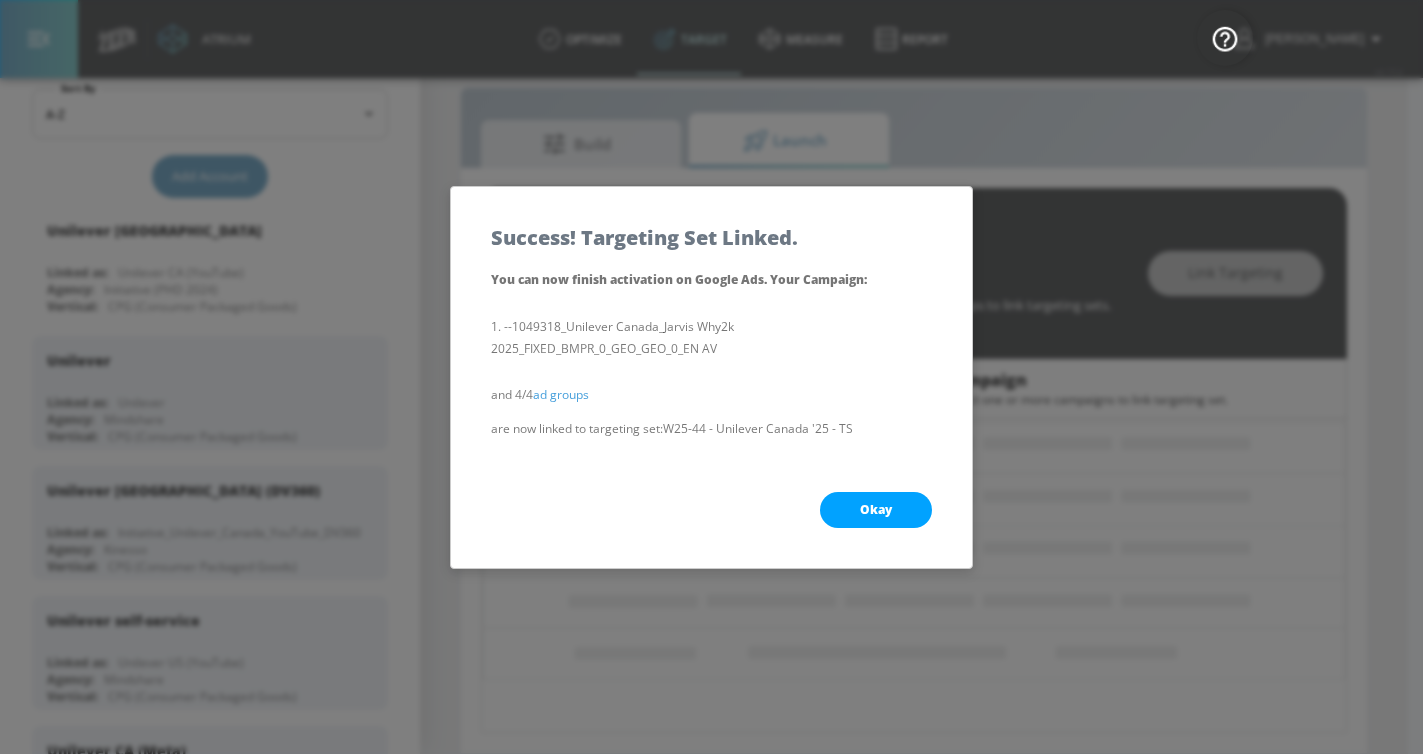 click on "Okay" at bounding box center (876, 510) 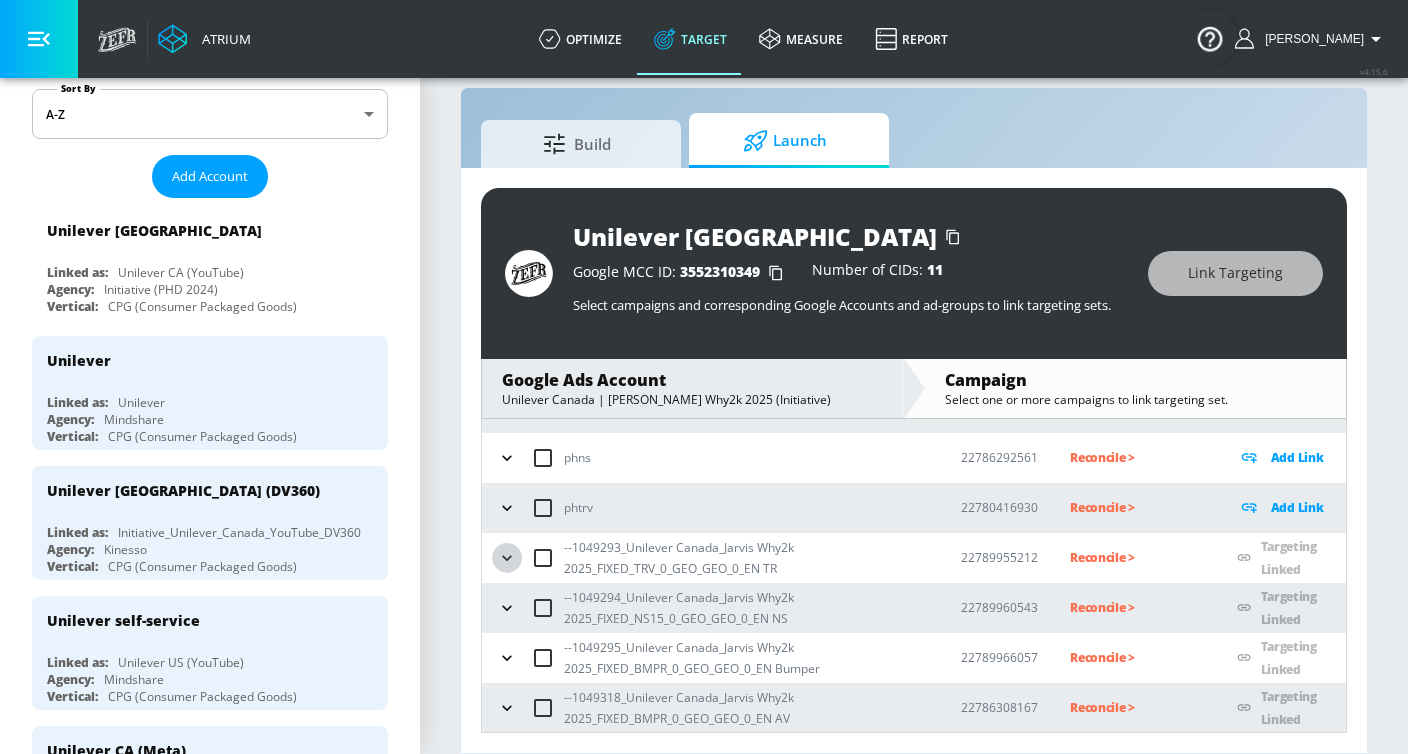 click at bounding box center [507, 558] 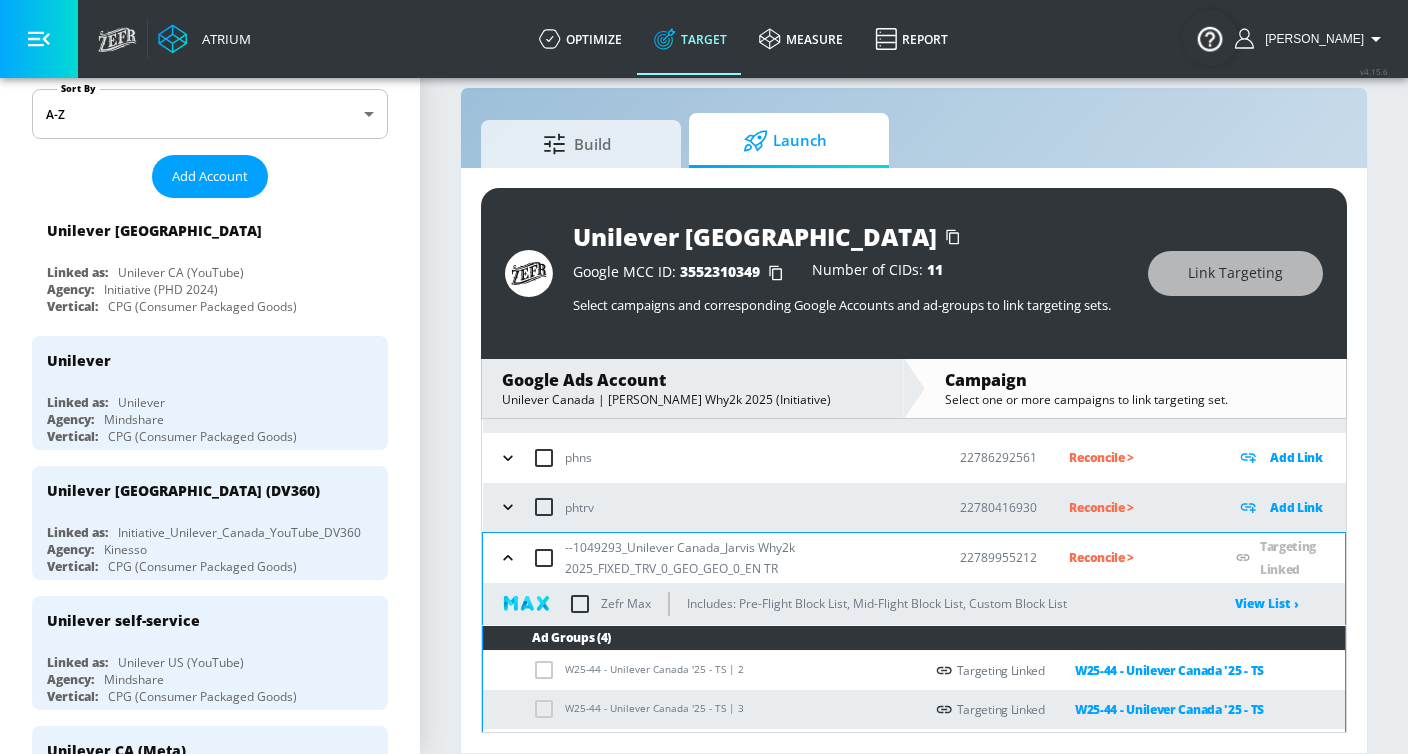 click at bounding box center (580, 604) 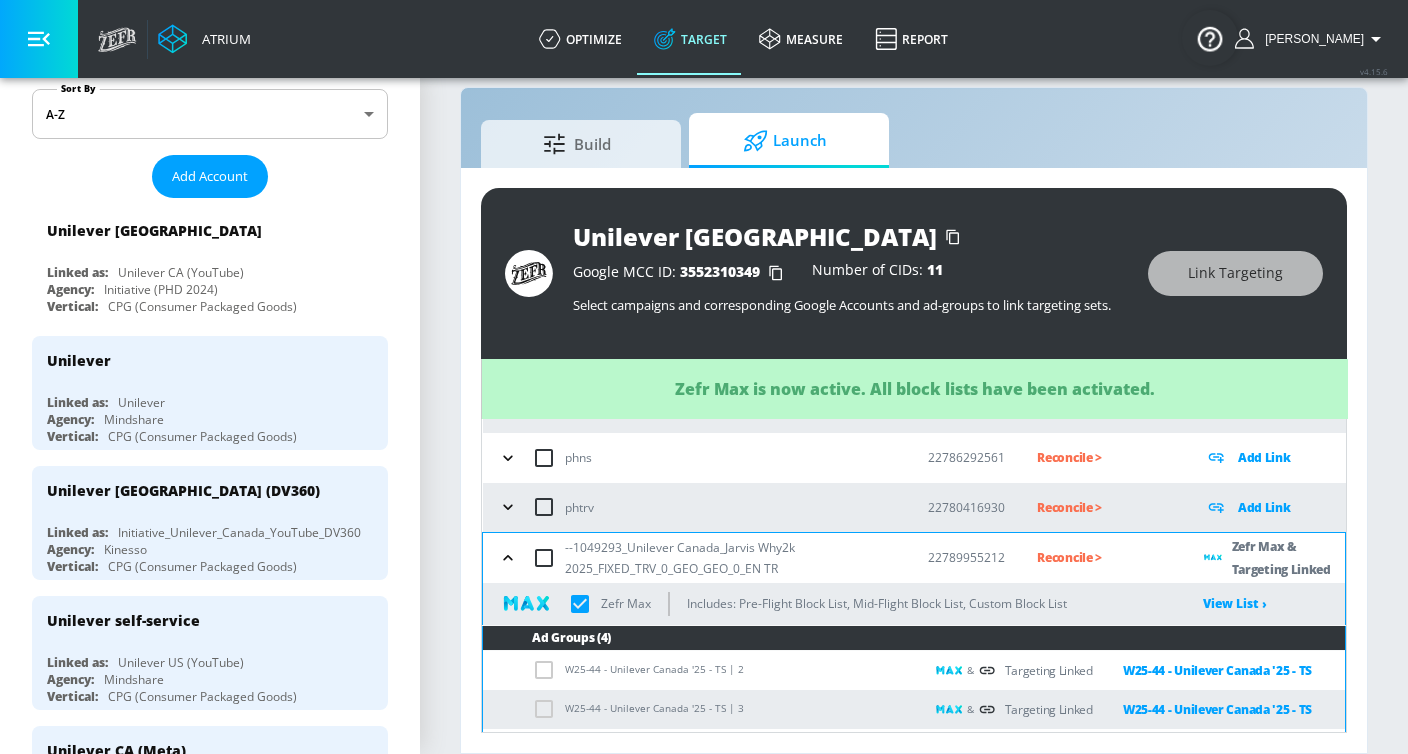 checkbox on "true" 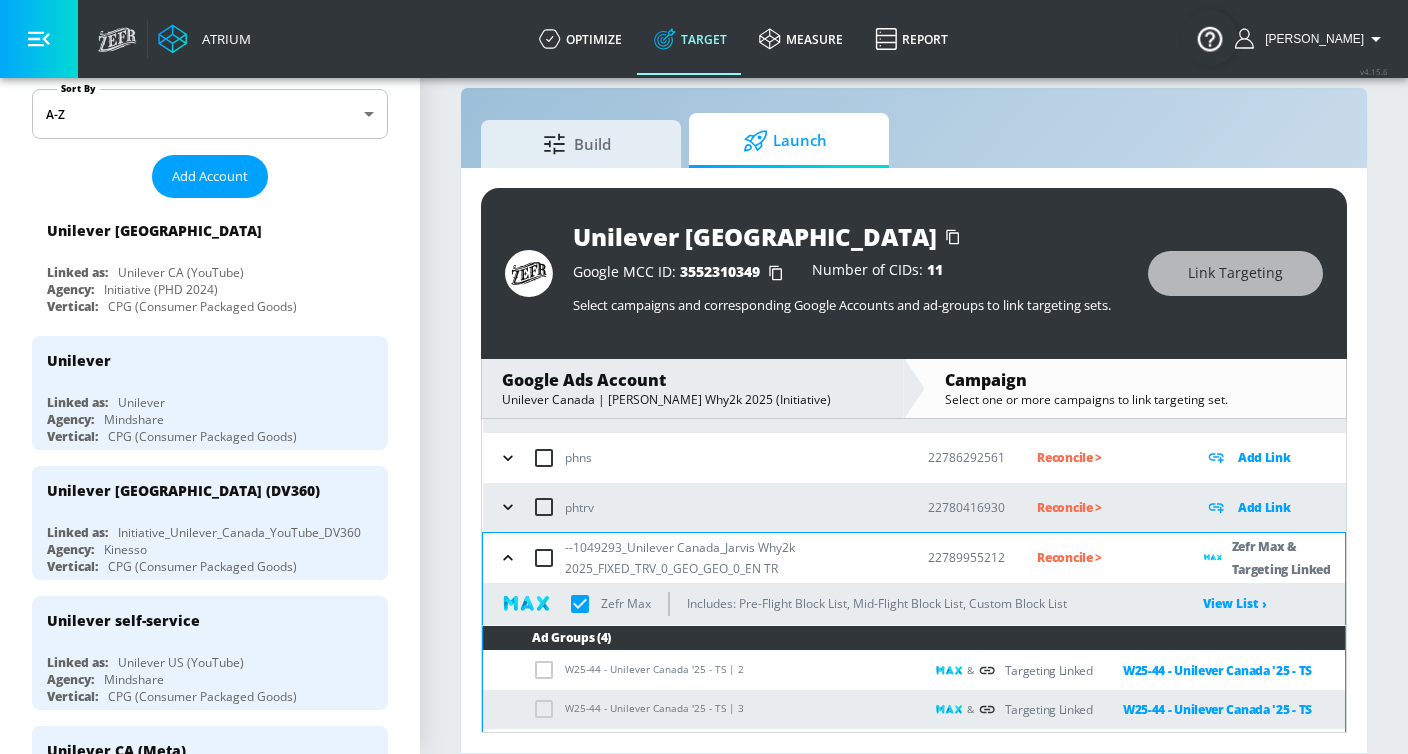 click 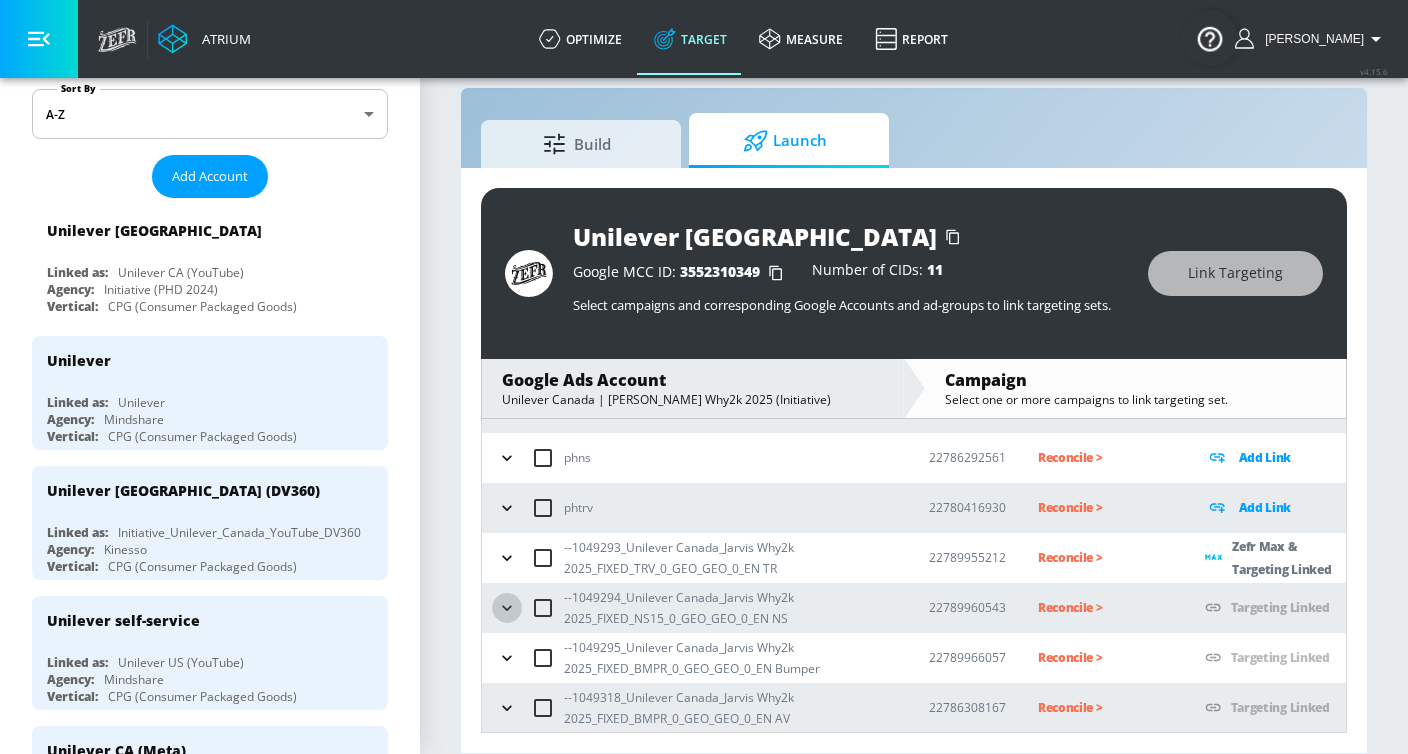 click 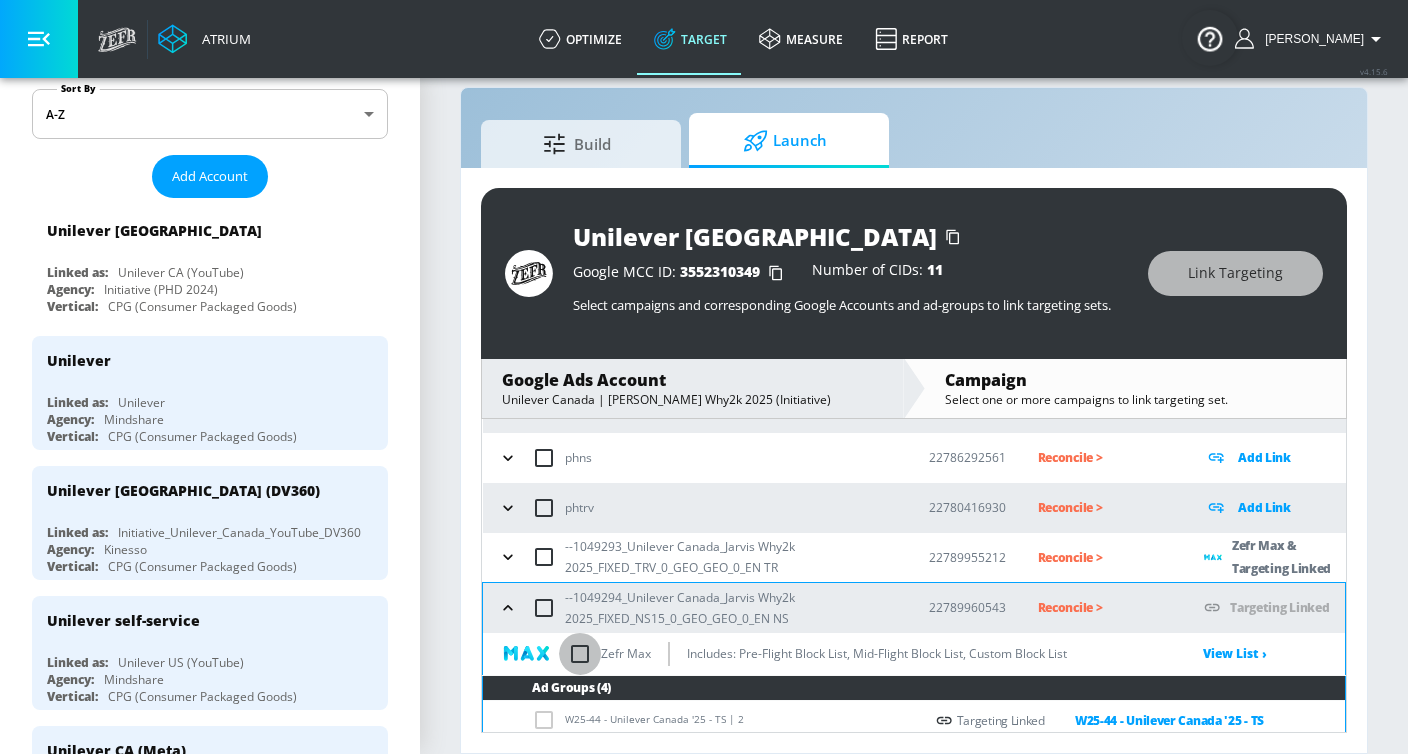 click at bounding box center (580, 654) 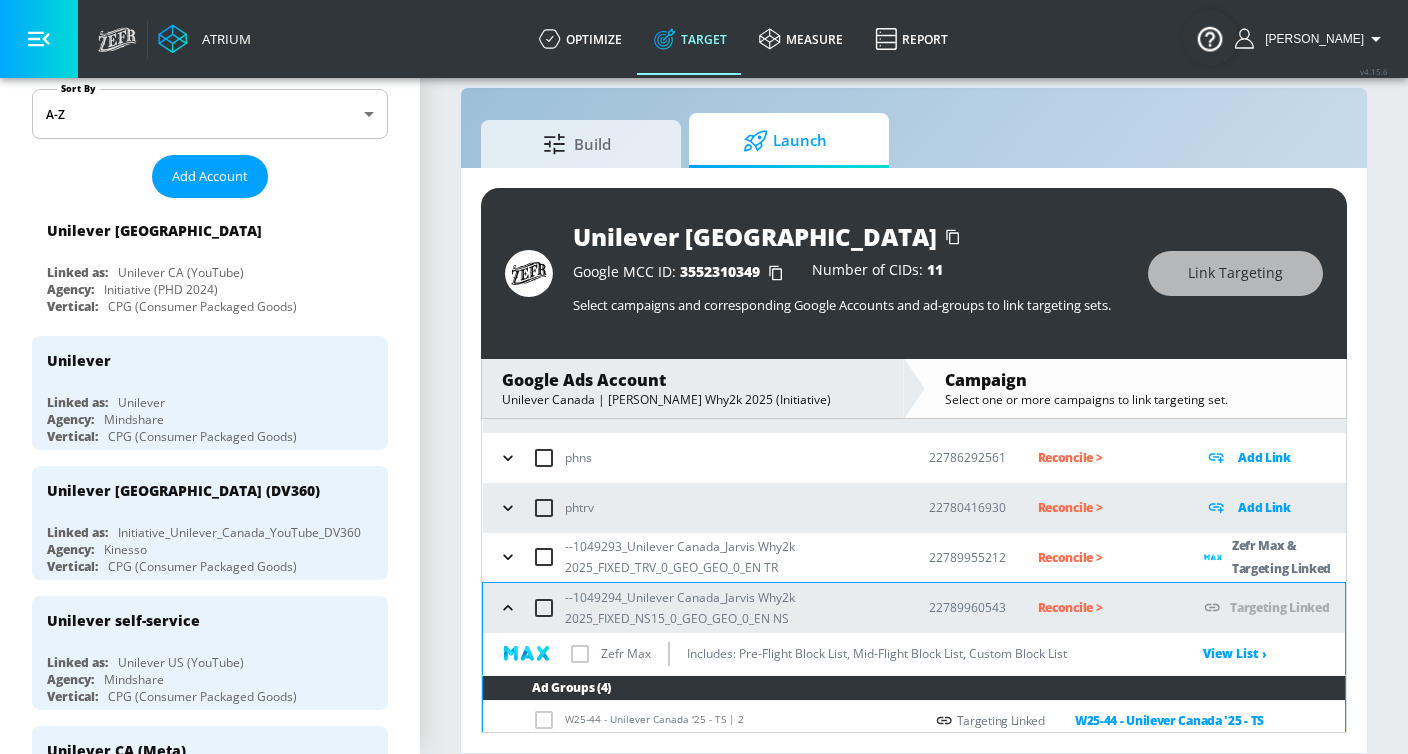 checkbox on "true" 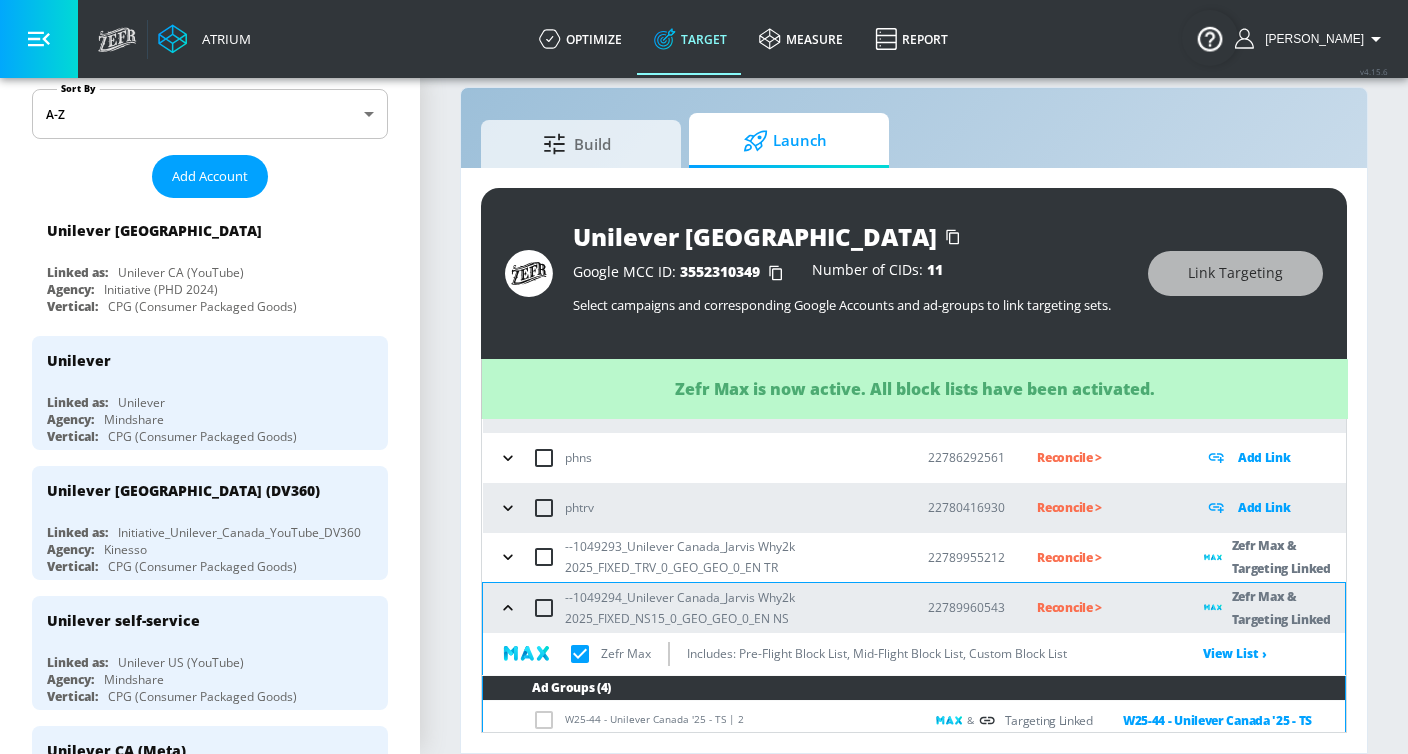 click 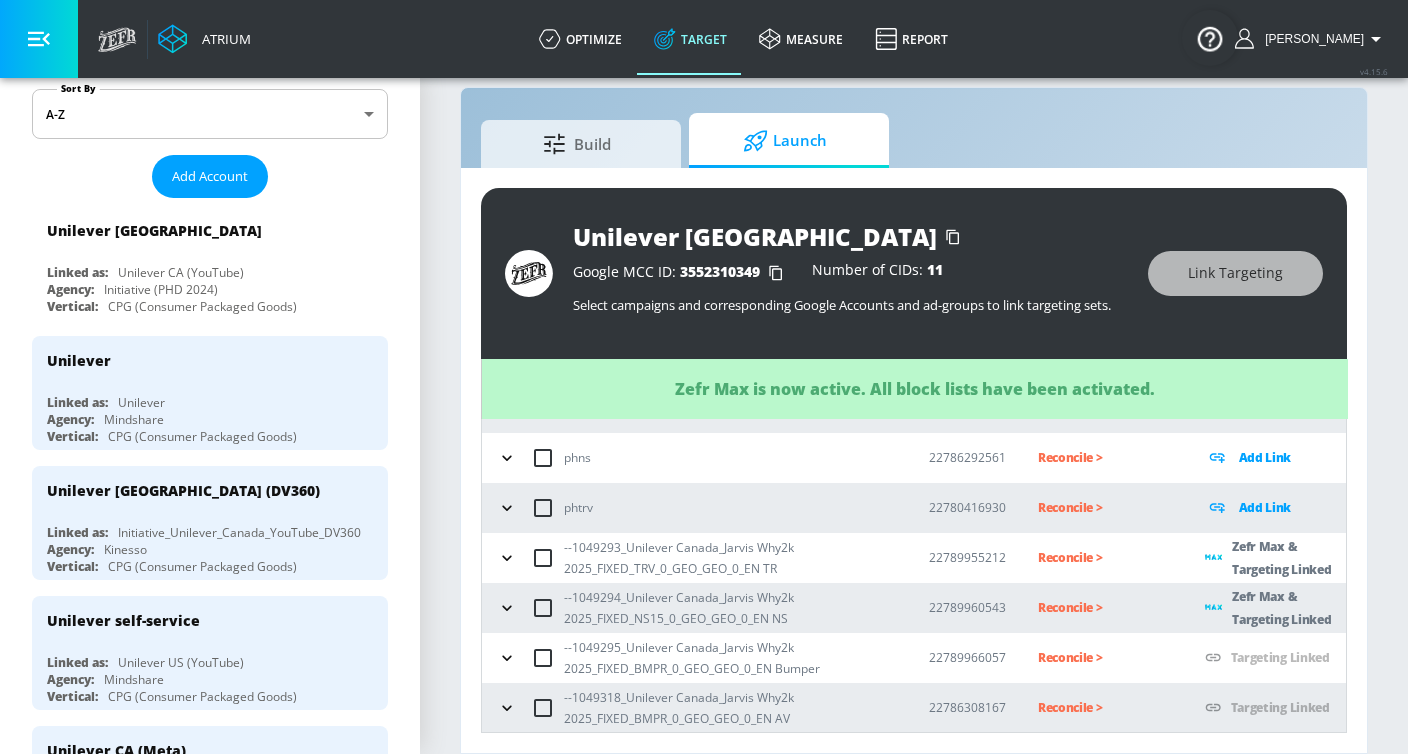 click 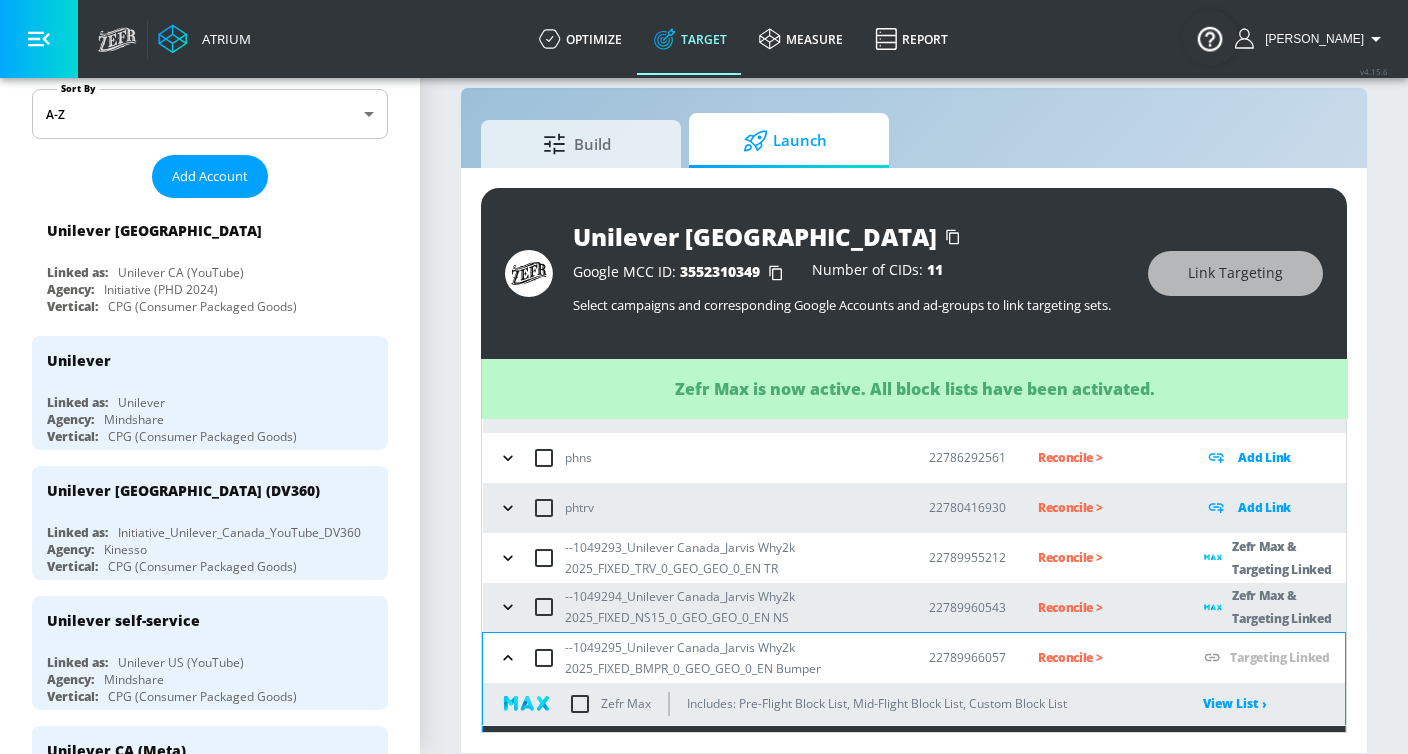 scroll, scrollTop: 332, scrollLeft: 0, axis: vertical 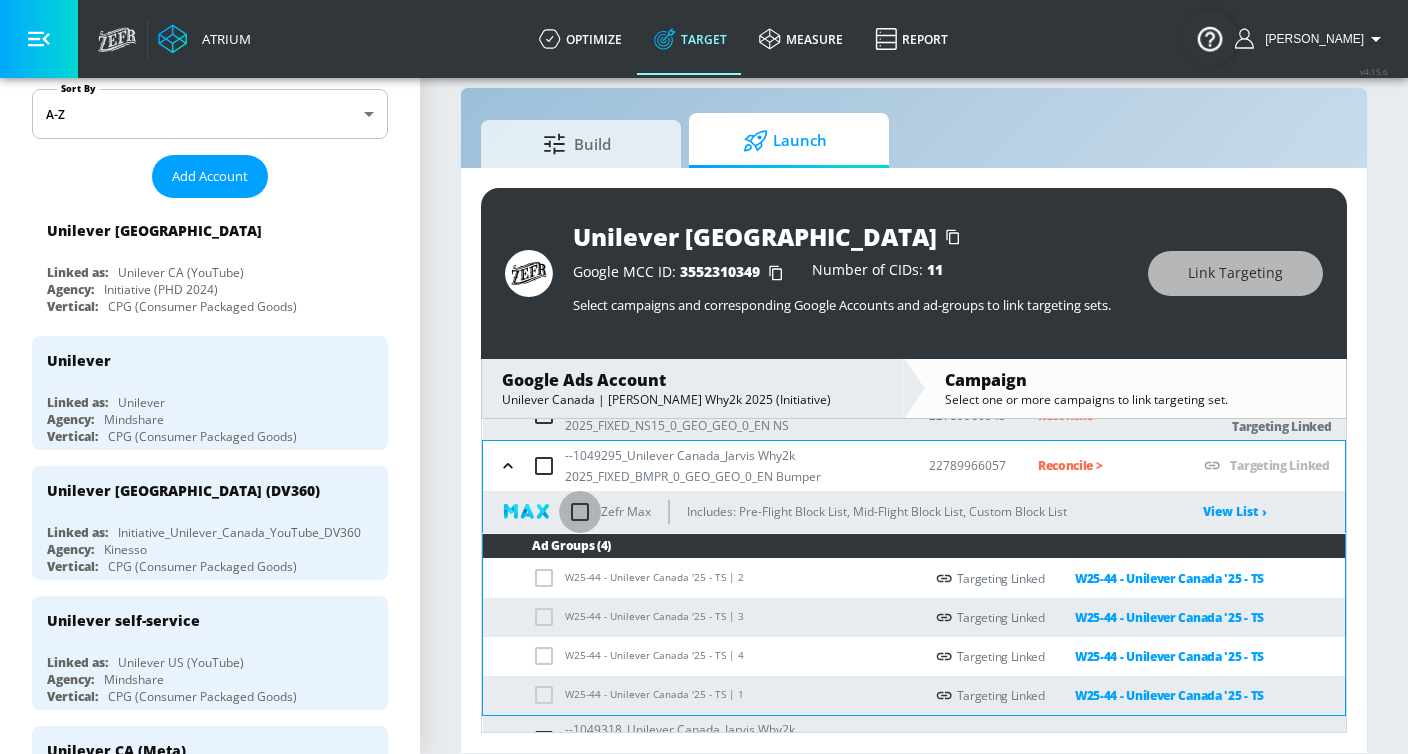 click at bounding box center [580, 512] 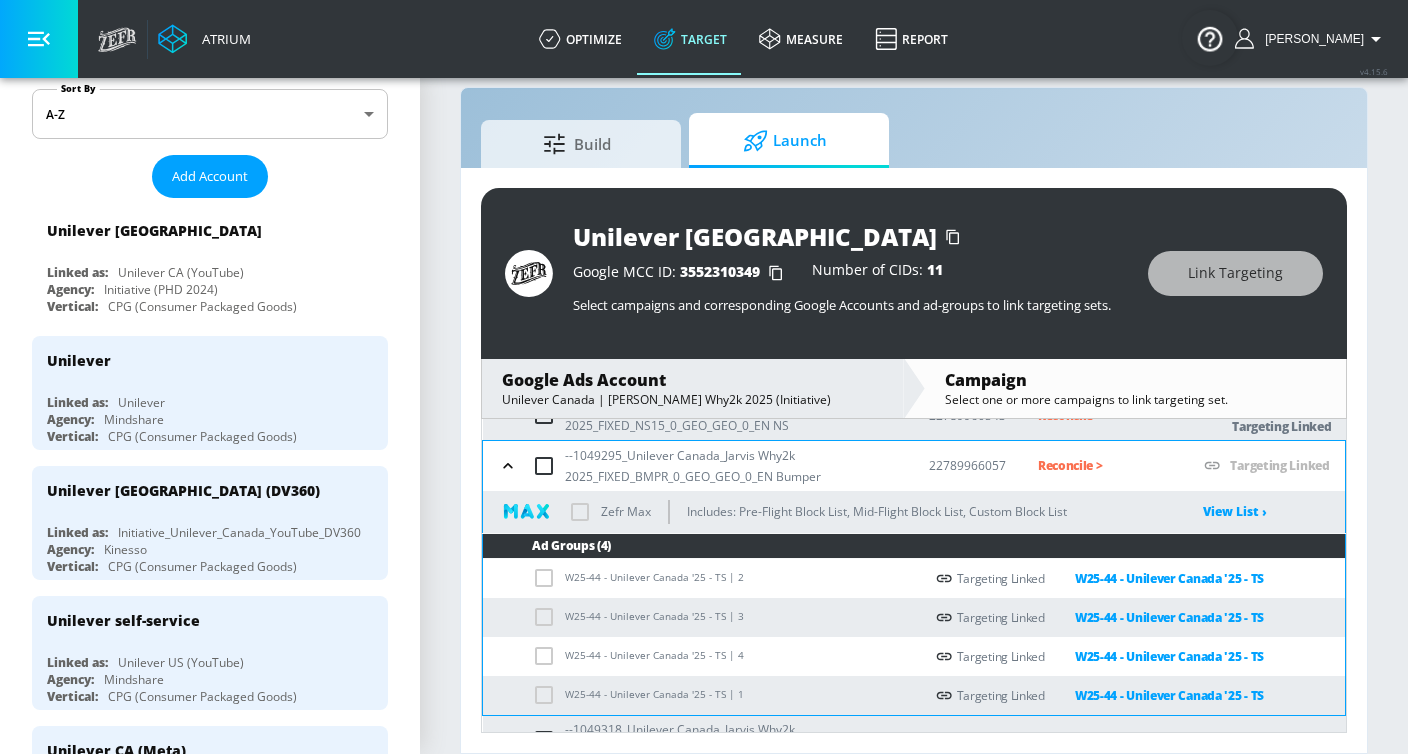 checkbox on "true" 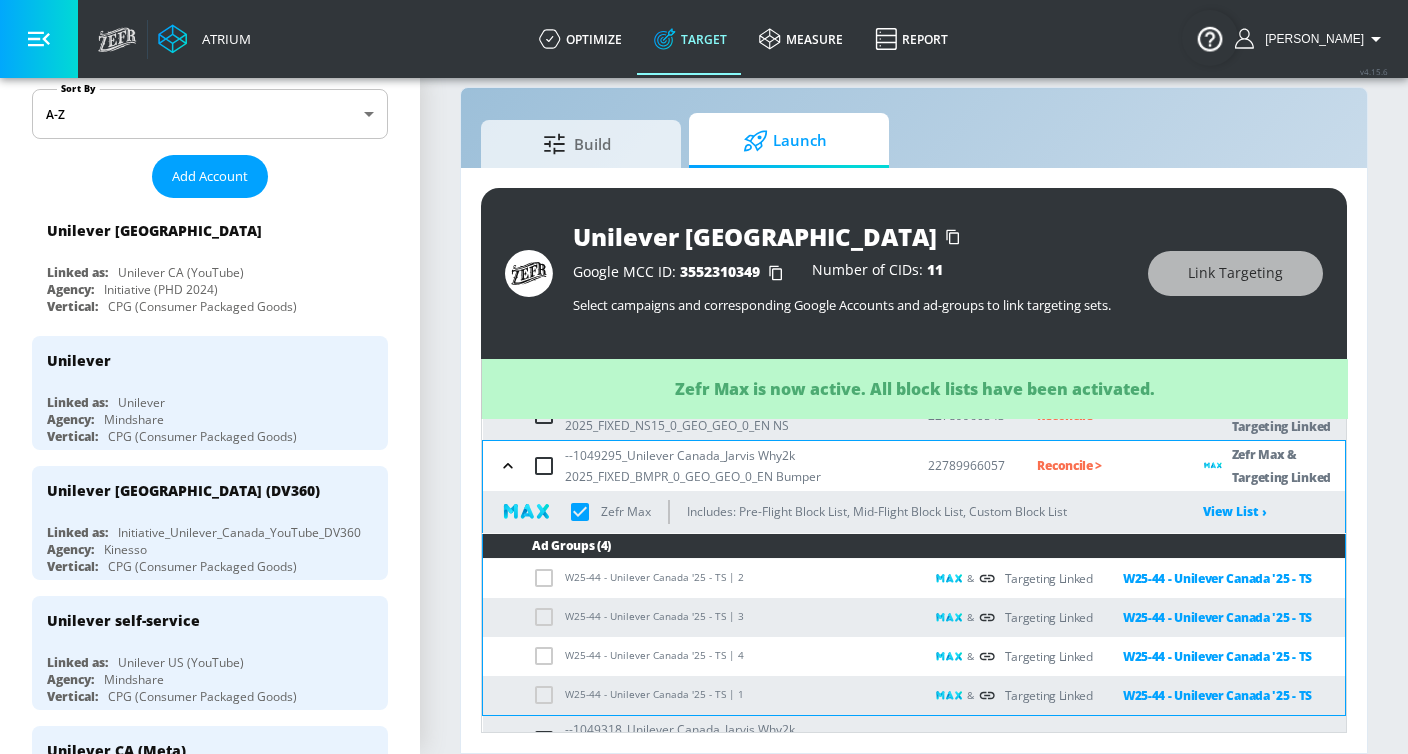 click 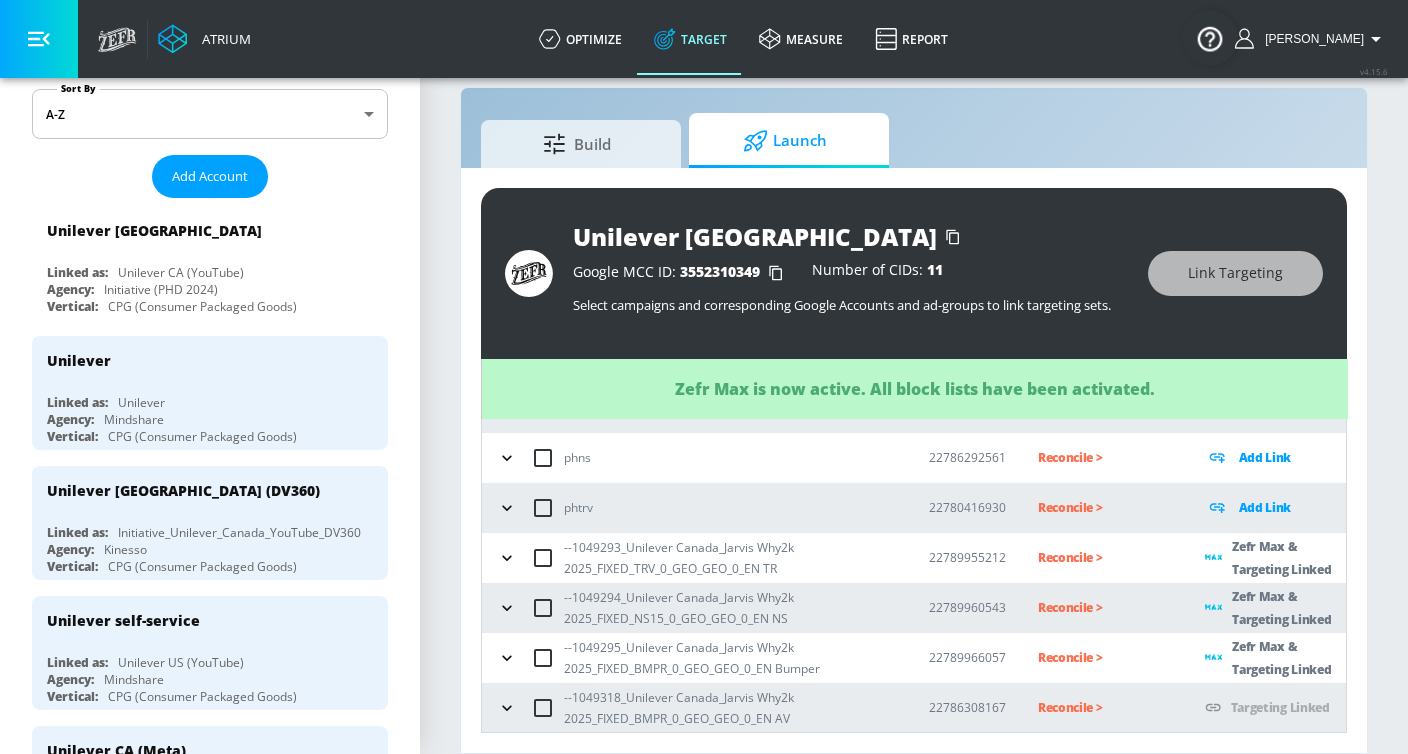 click 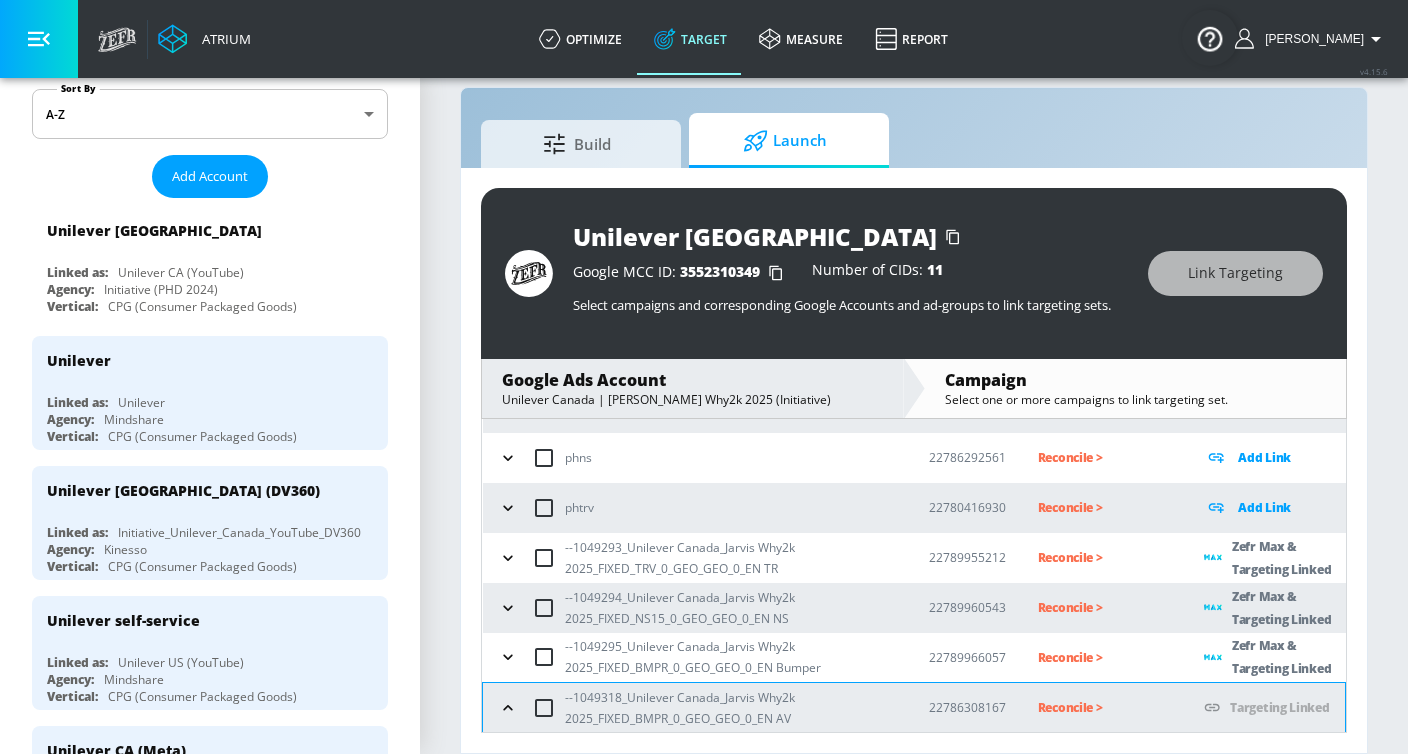 scroll, scrollTop: 332, scrollLeft: 0, axis: vertical 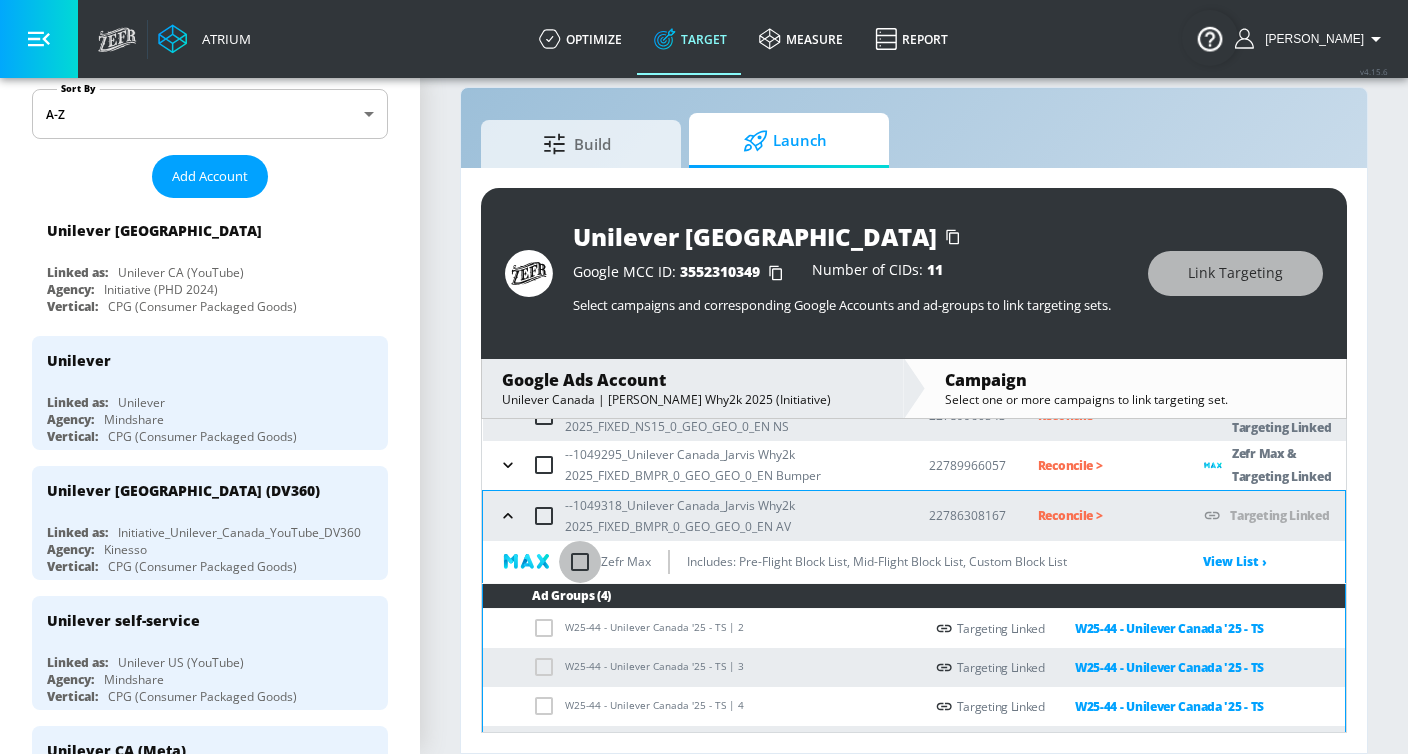 click at bounding box center [580, 562] 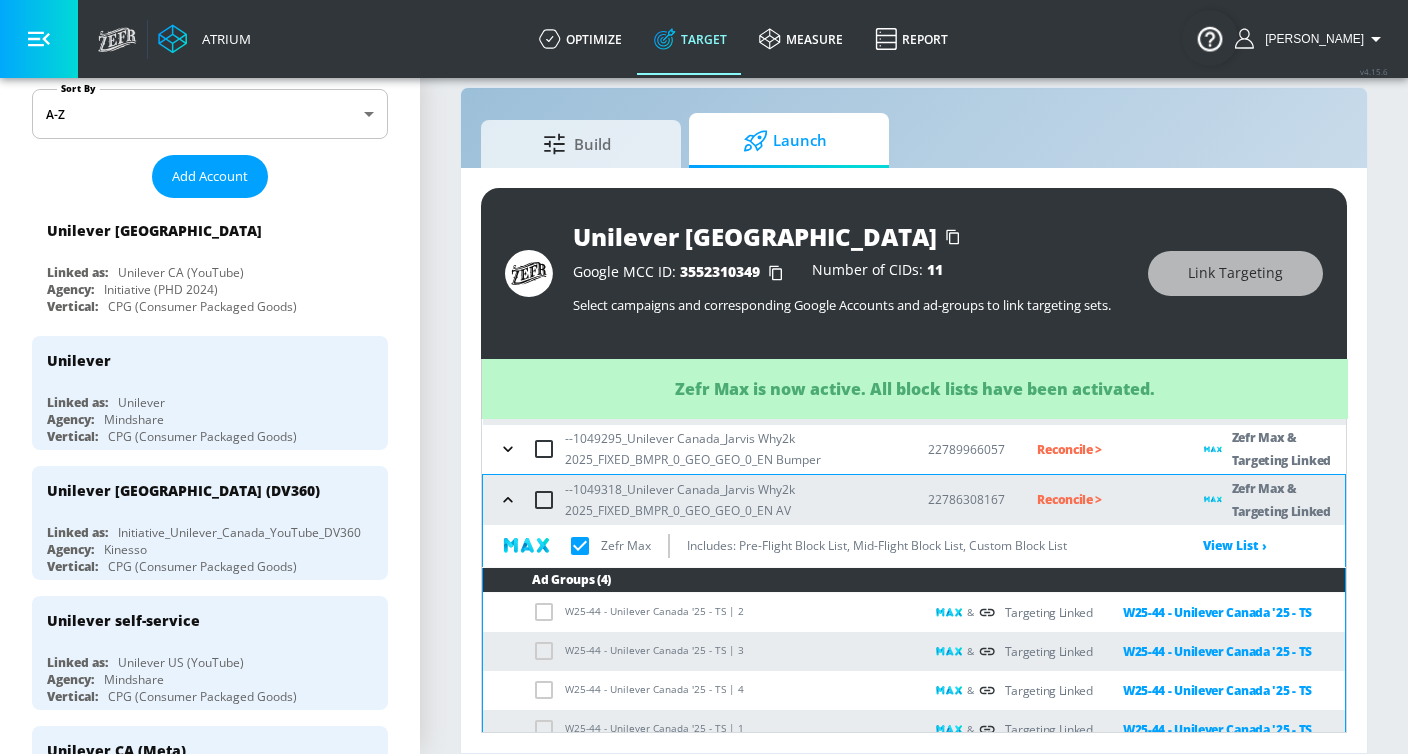 scroll, scrollTop: 366, scrollLeft: 0, axis: vertical 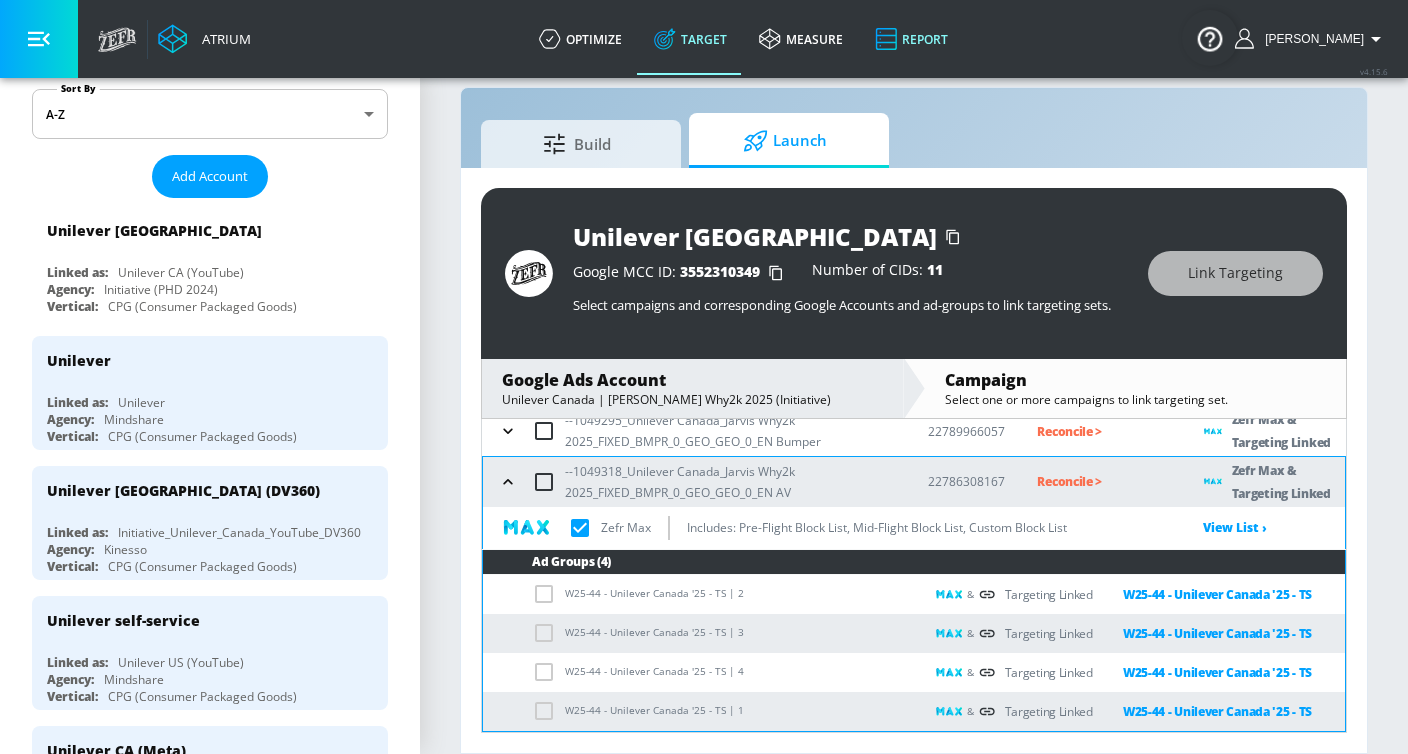 checkbox on "true" 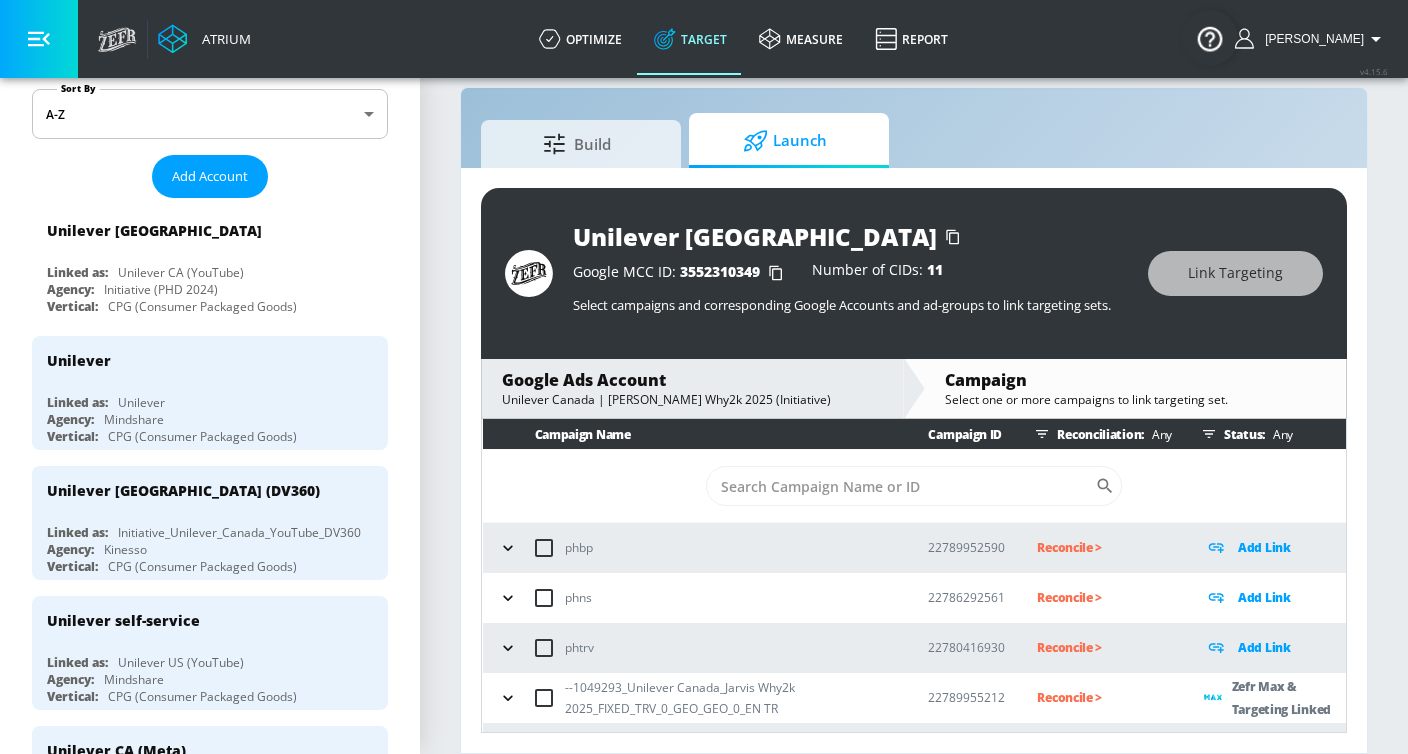 scroll, scrollTop: 366, scrollLeft: 0, axis: vertical 